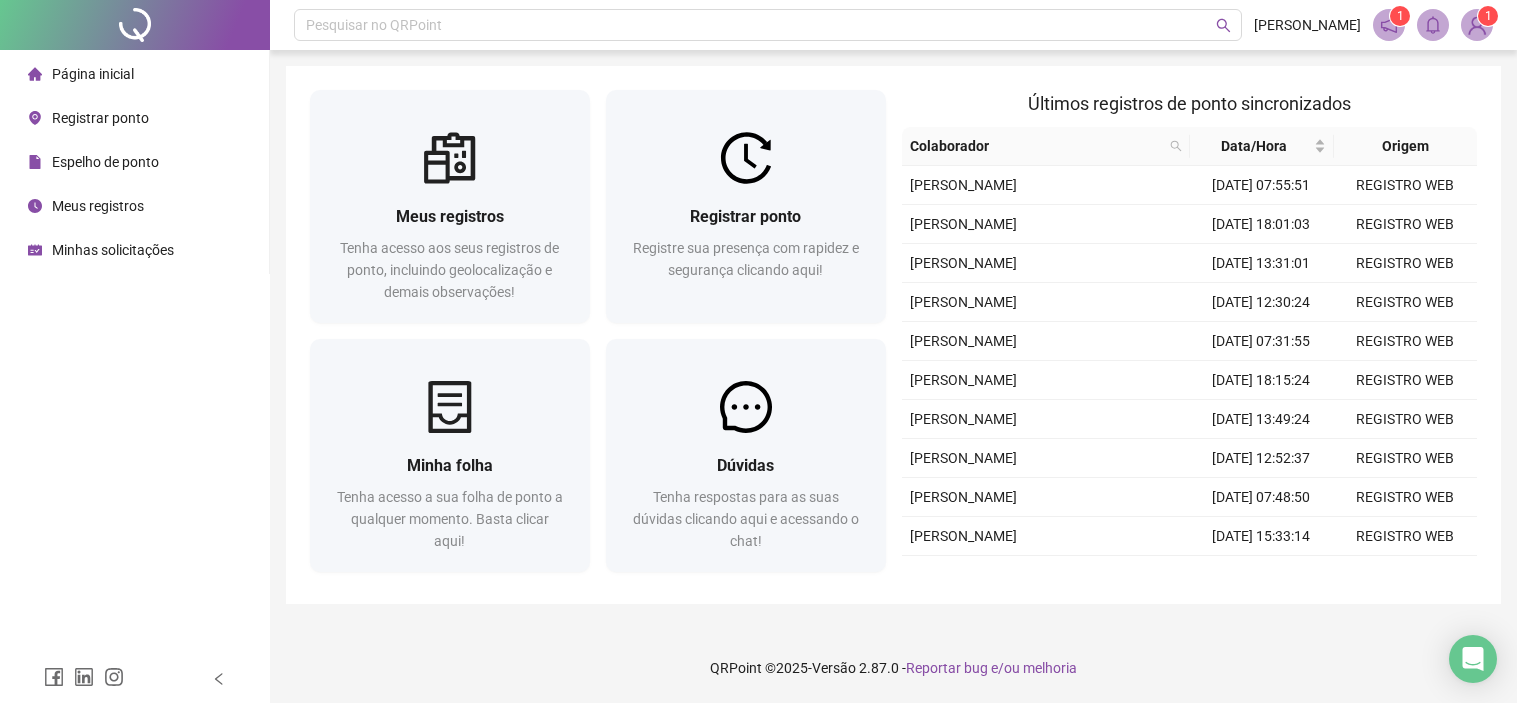 scroll, scrollTop: 0, scrollLeft: 0, axis: both 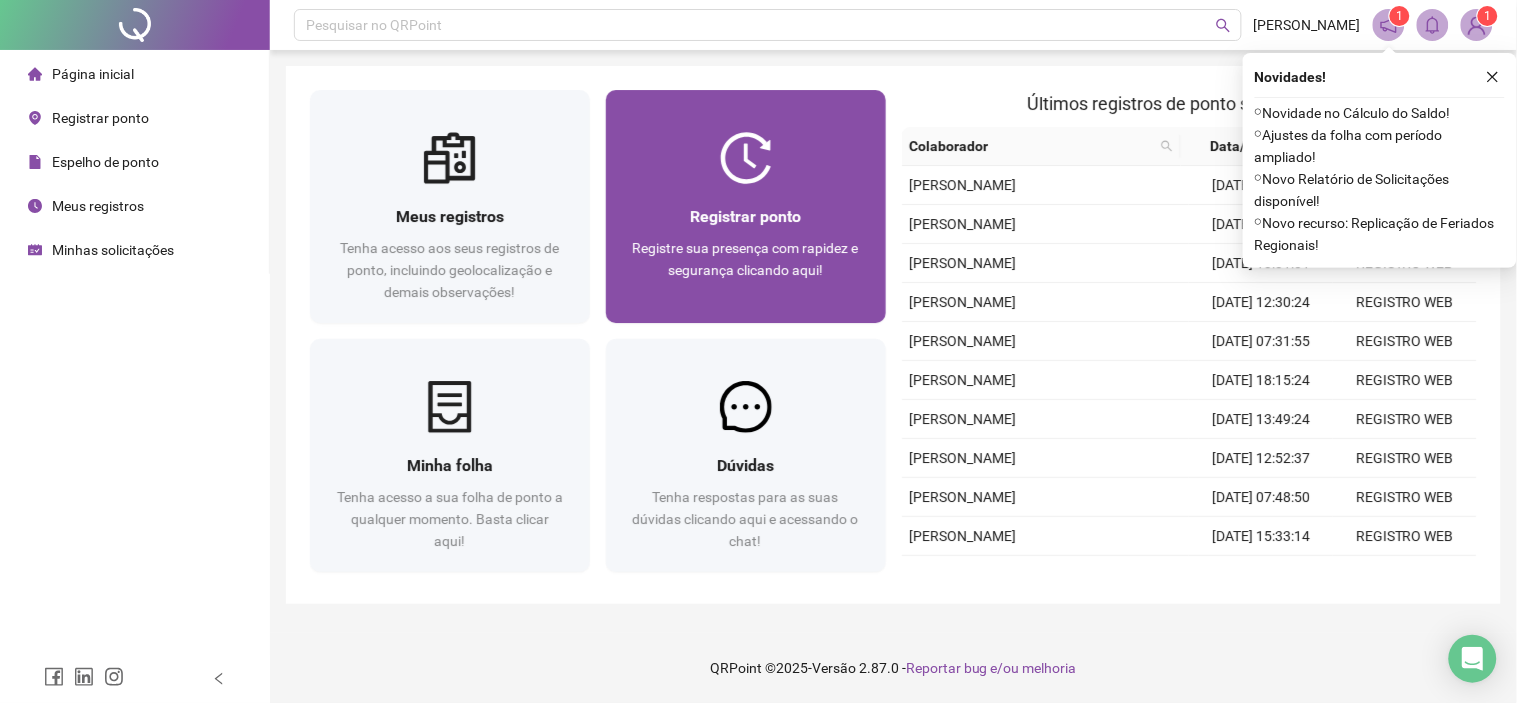 click on "Registrar ponto" at bounding box center [746, 216] 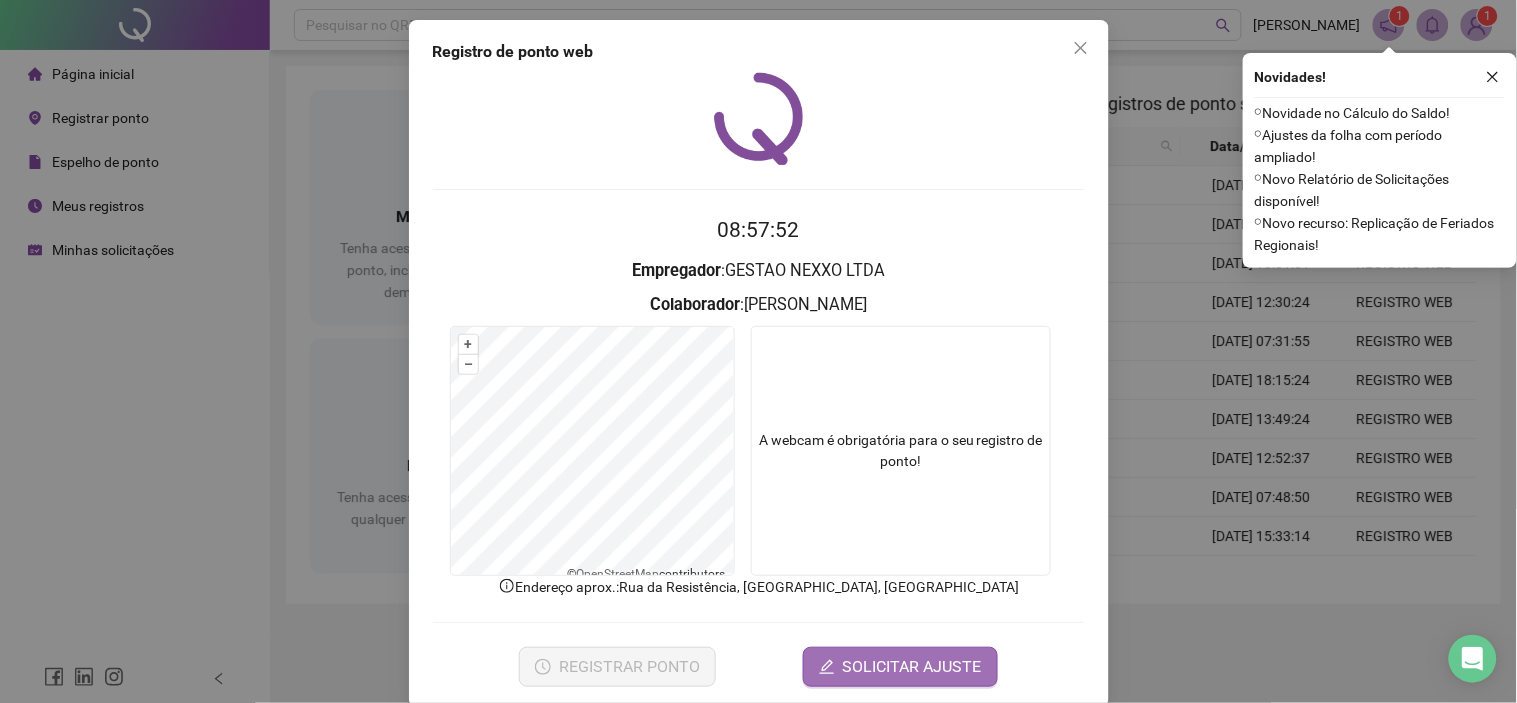 click on "SOLICITAR AJUSTE" at bounding box center (912, 667) 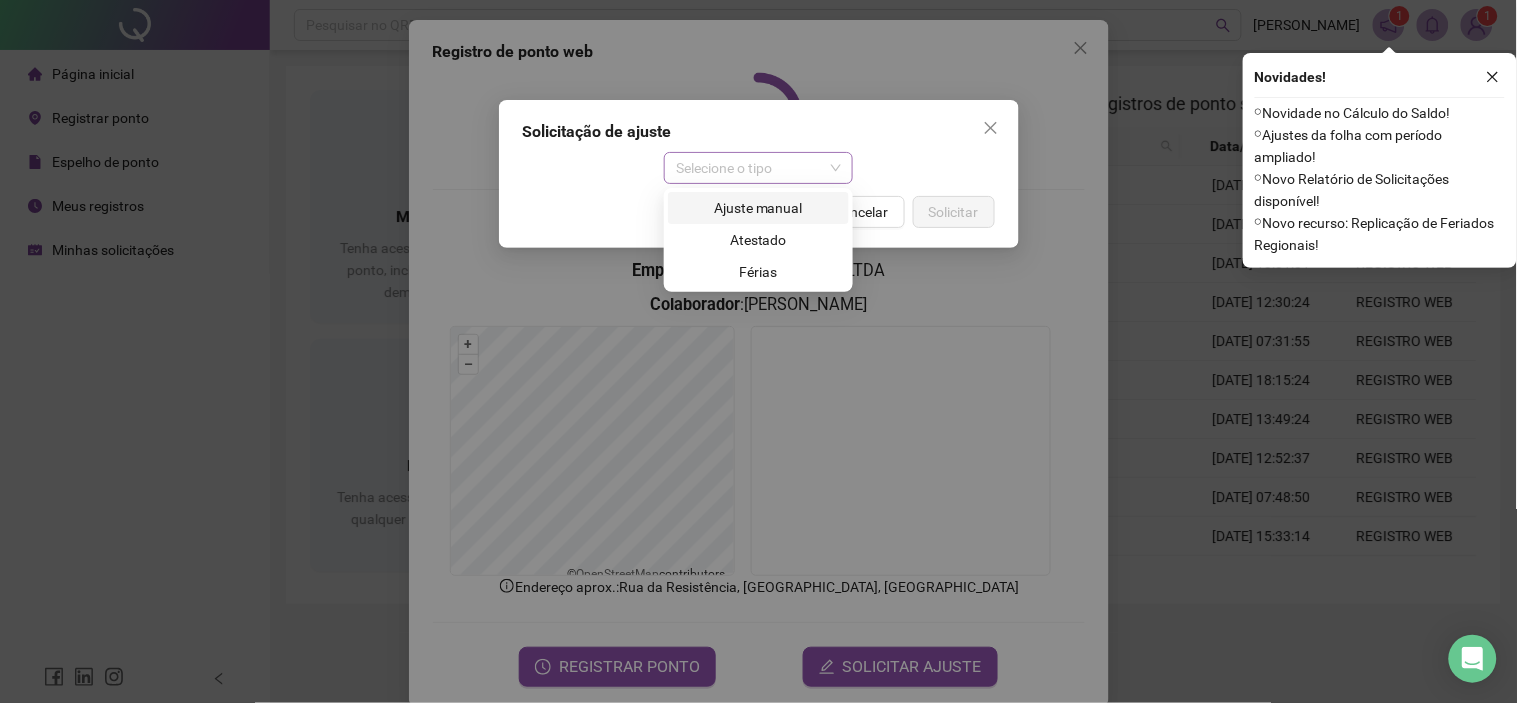 click on "Selecione o tipo" at bounding box center [758, 168] 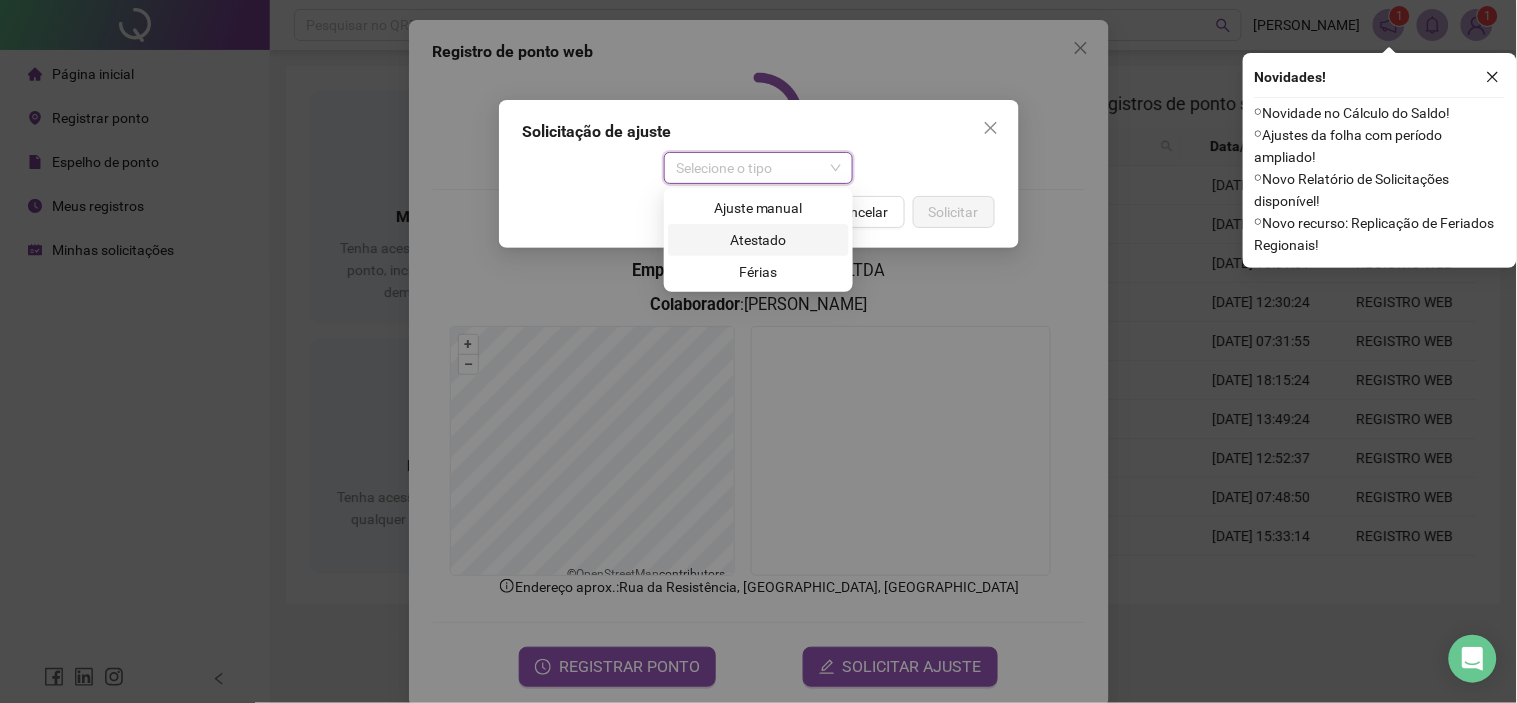click on "Atestado" at bounding box center [758, 240] 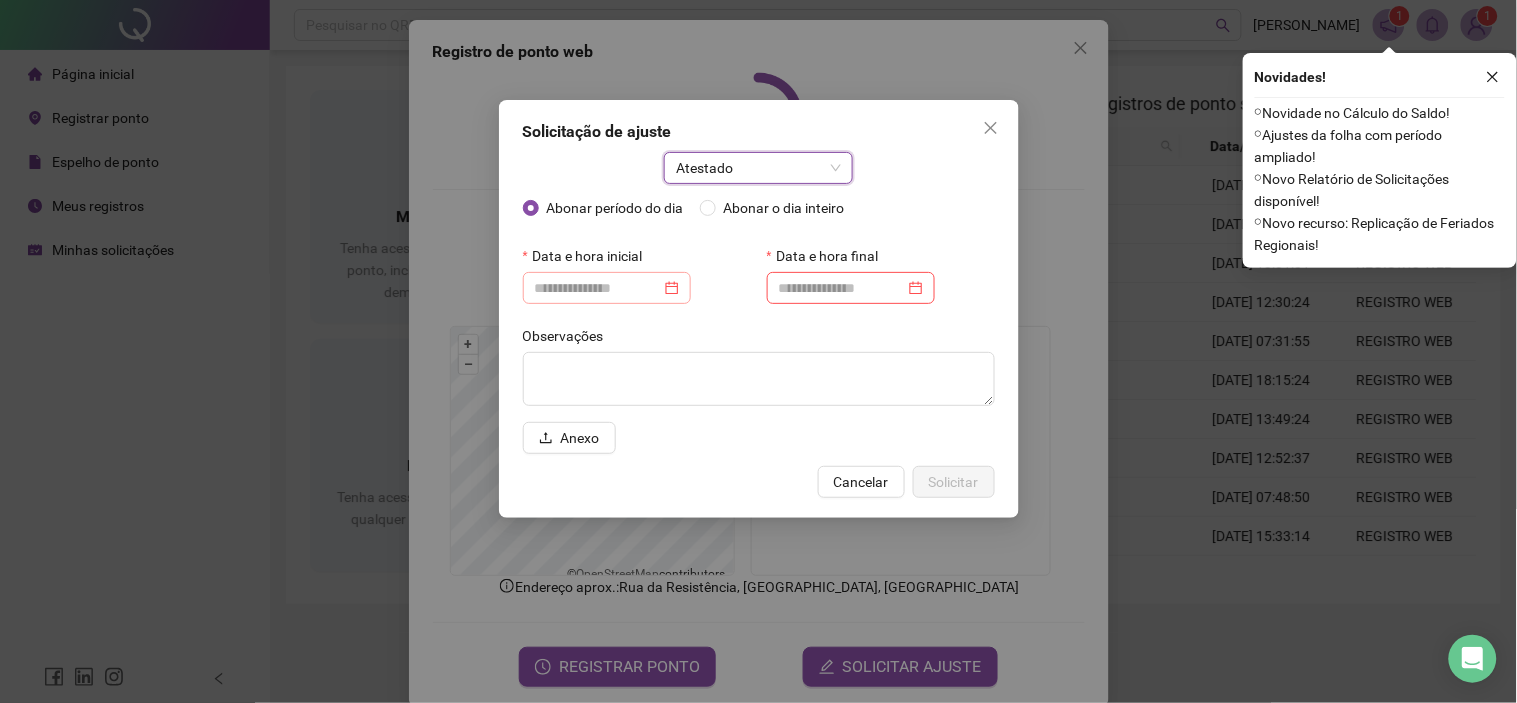 click at bounding box center (607, 288) 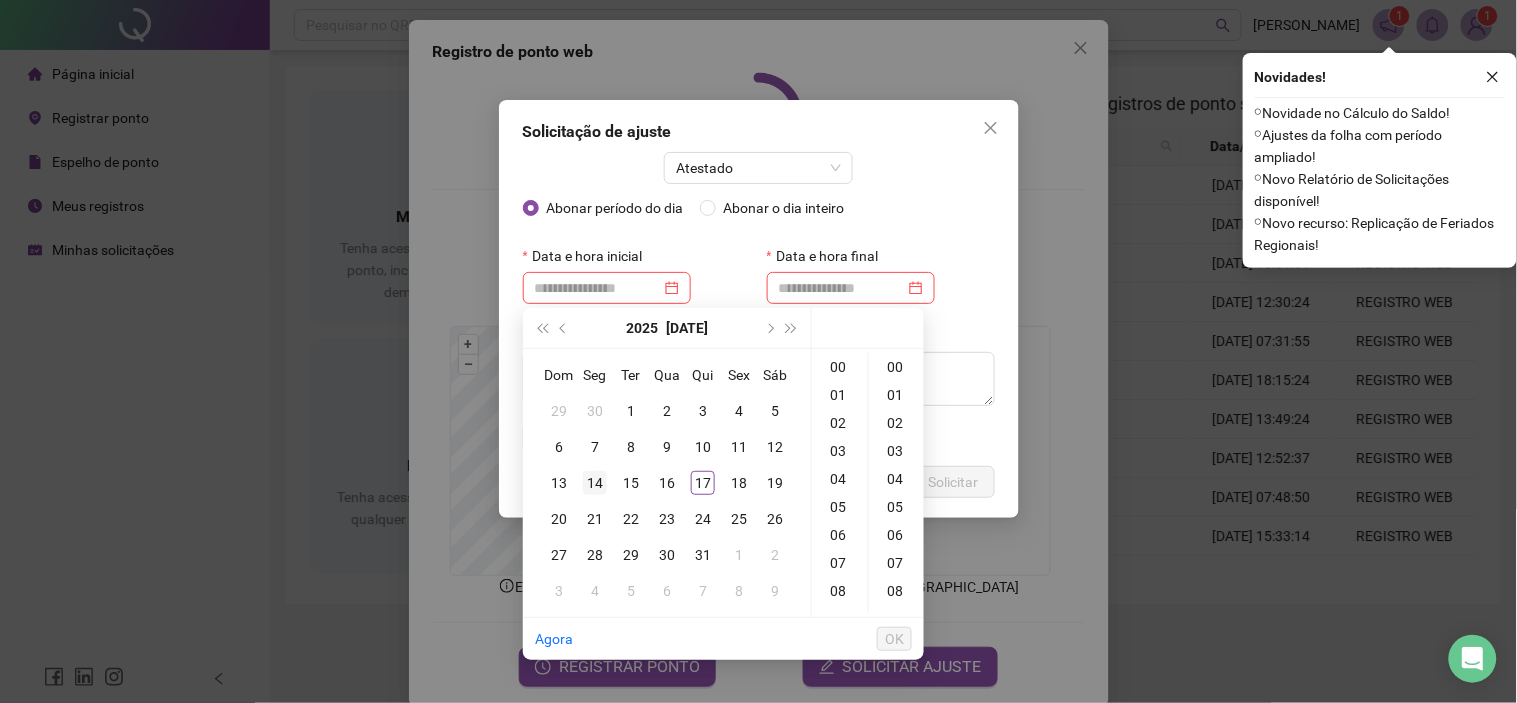 click on "14" at bounding box center (595, 483) 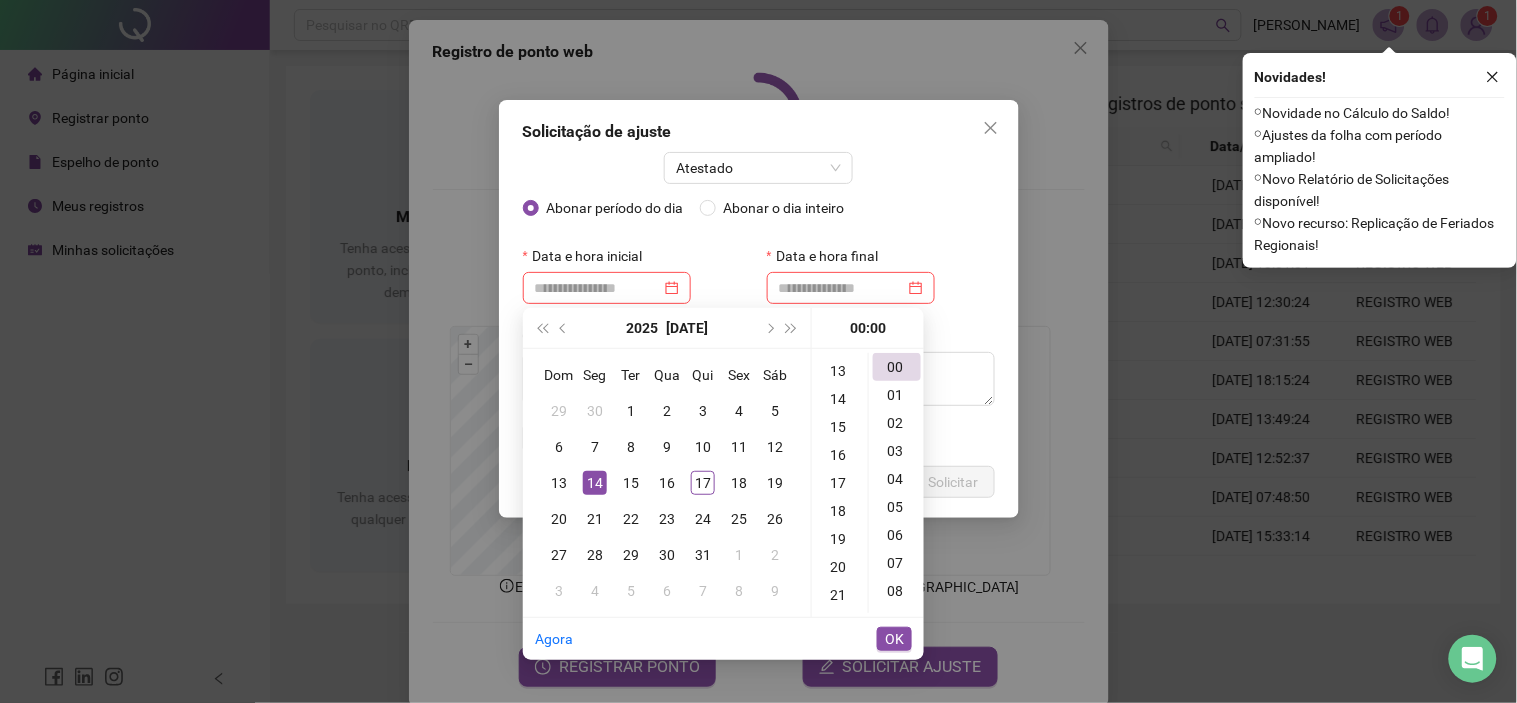 scroll, scrollTop: 411, scrollLeft: 0, axis: vertical 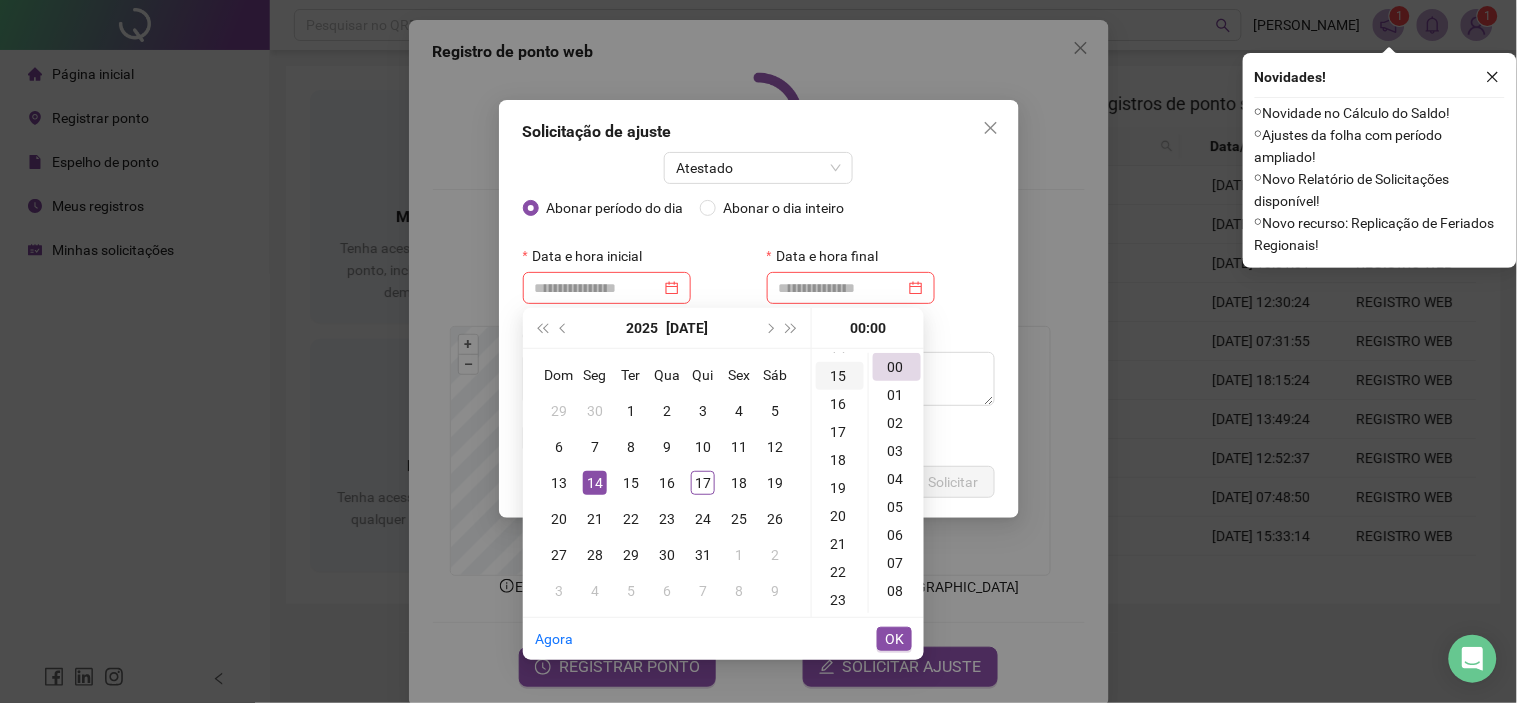 click on "15" at bounding box center (840, 376) 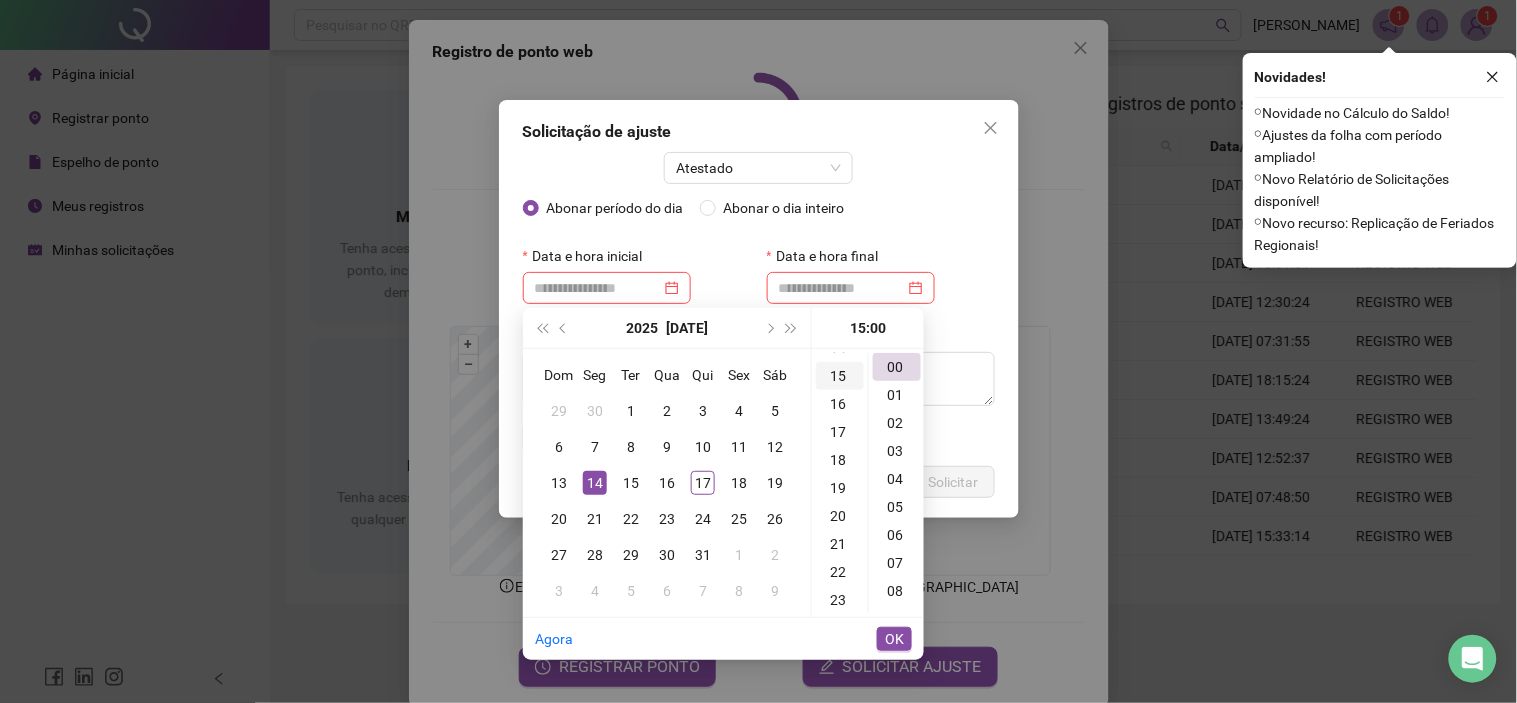 scroll, scrollTop: 412, scrollLeft: 0, axis: vertical 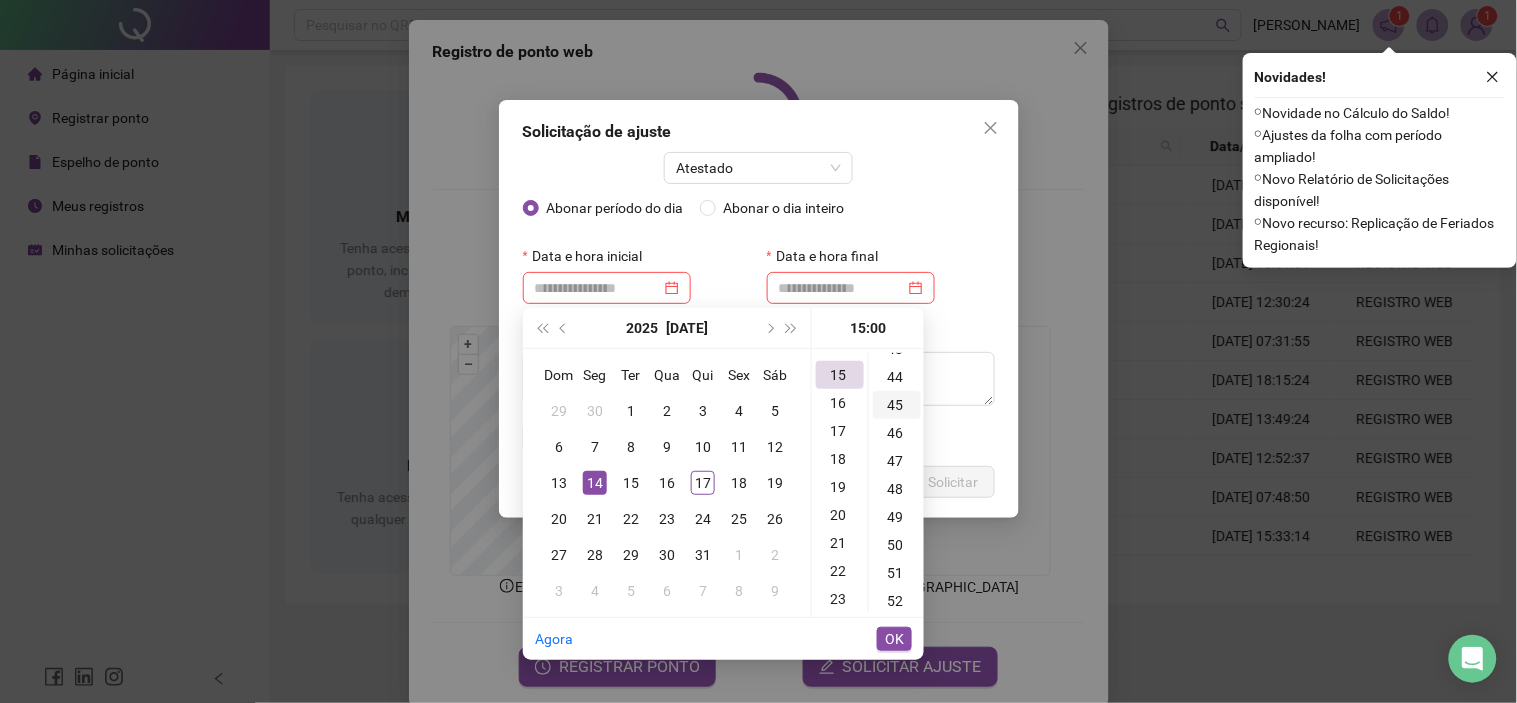 click on "45" at bounding box center (897, 405) 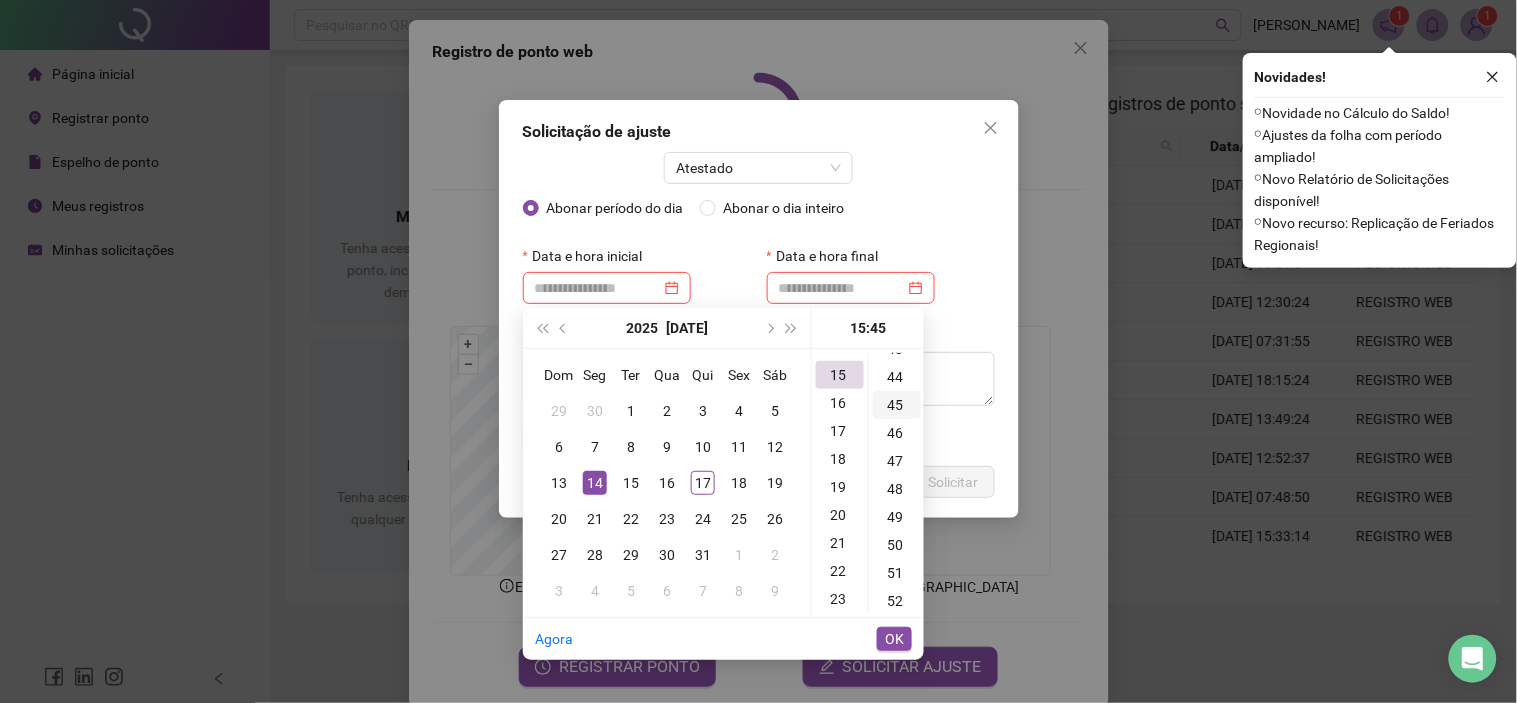 scroll, scrollTop: 1258, scrollLeft: 0, axis: vertical 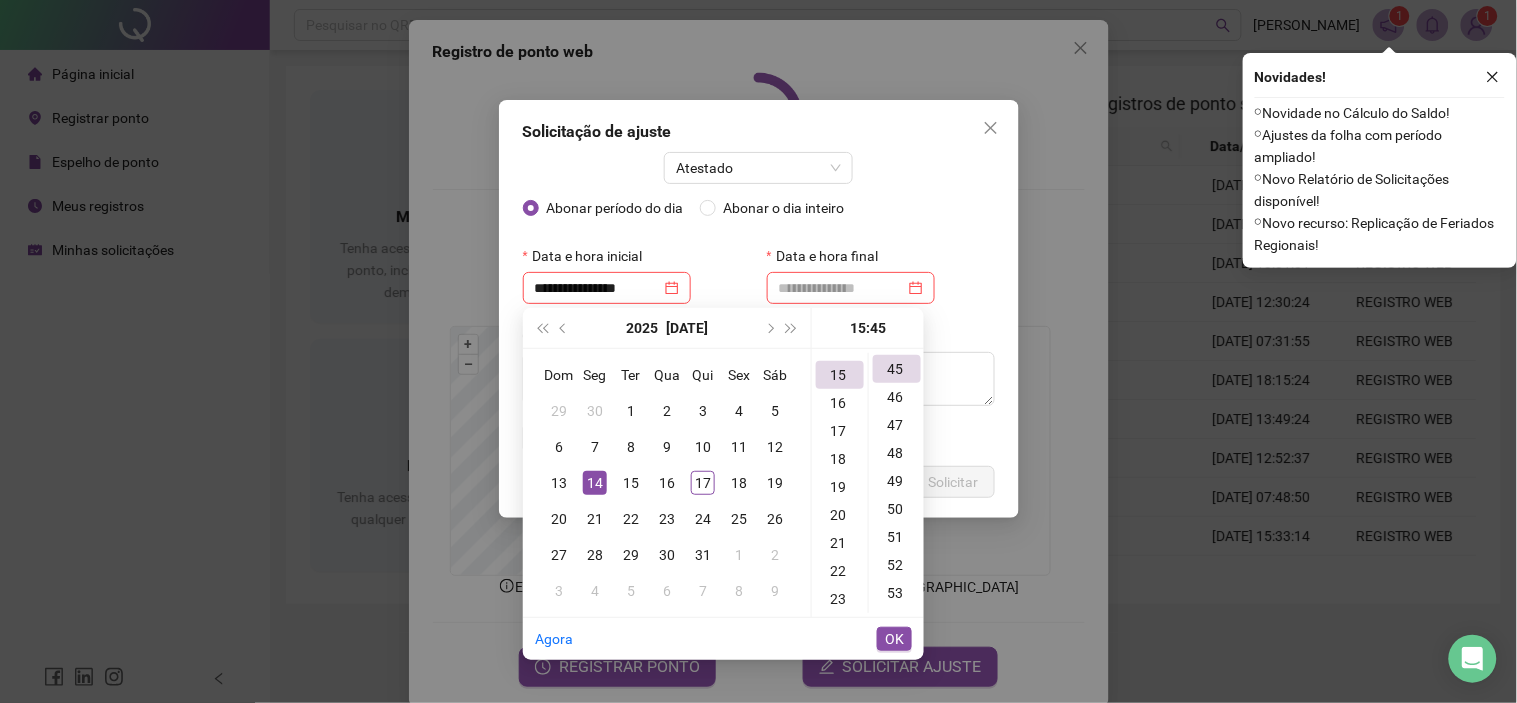 type on "**********" 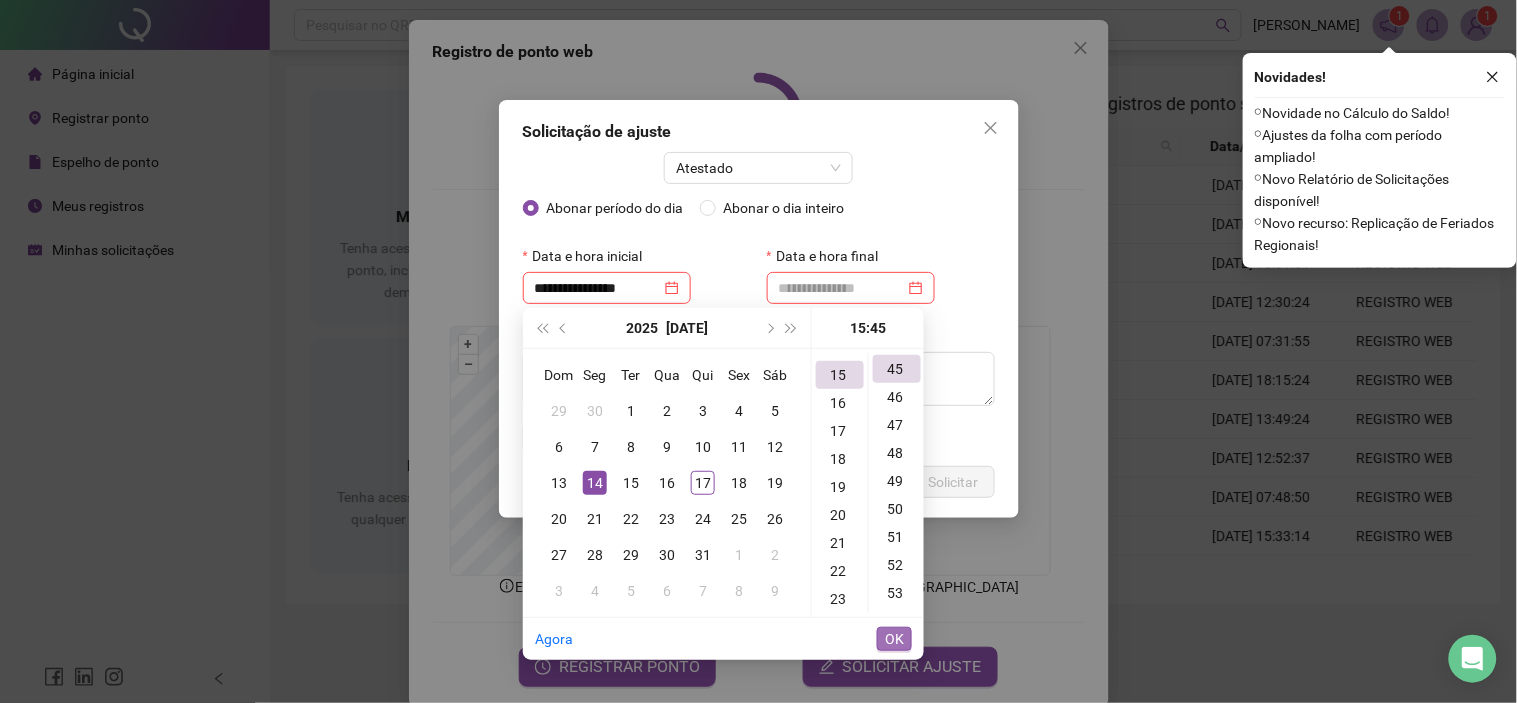 click on "OK" at bounding box center (894, 639) 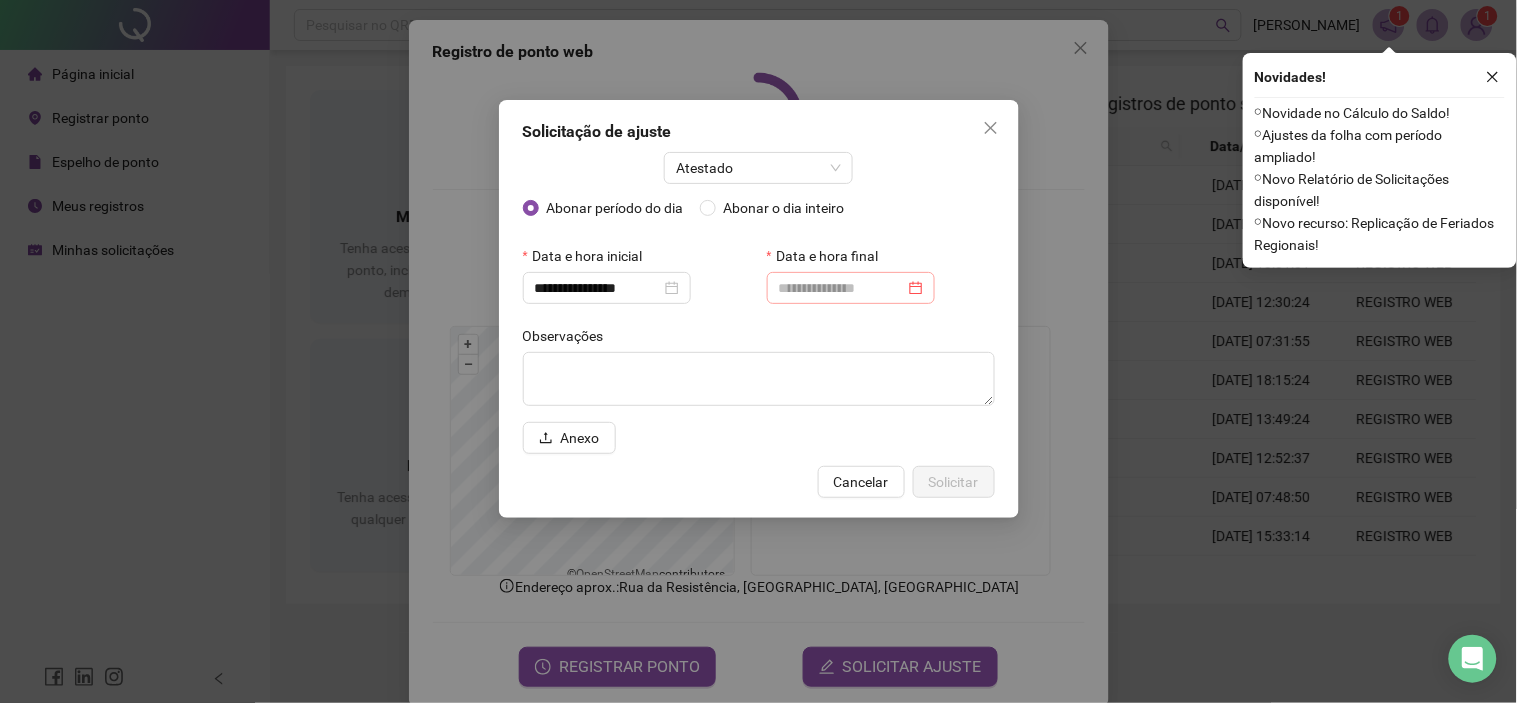 click at bounding box center [851, 288] 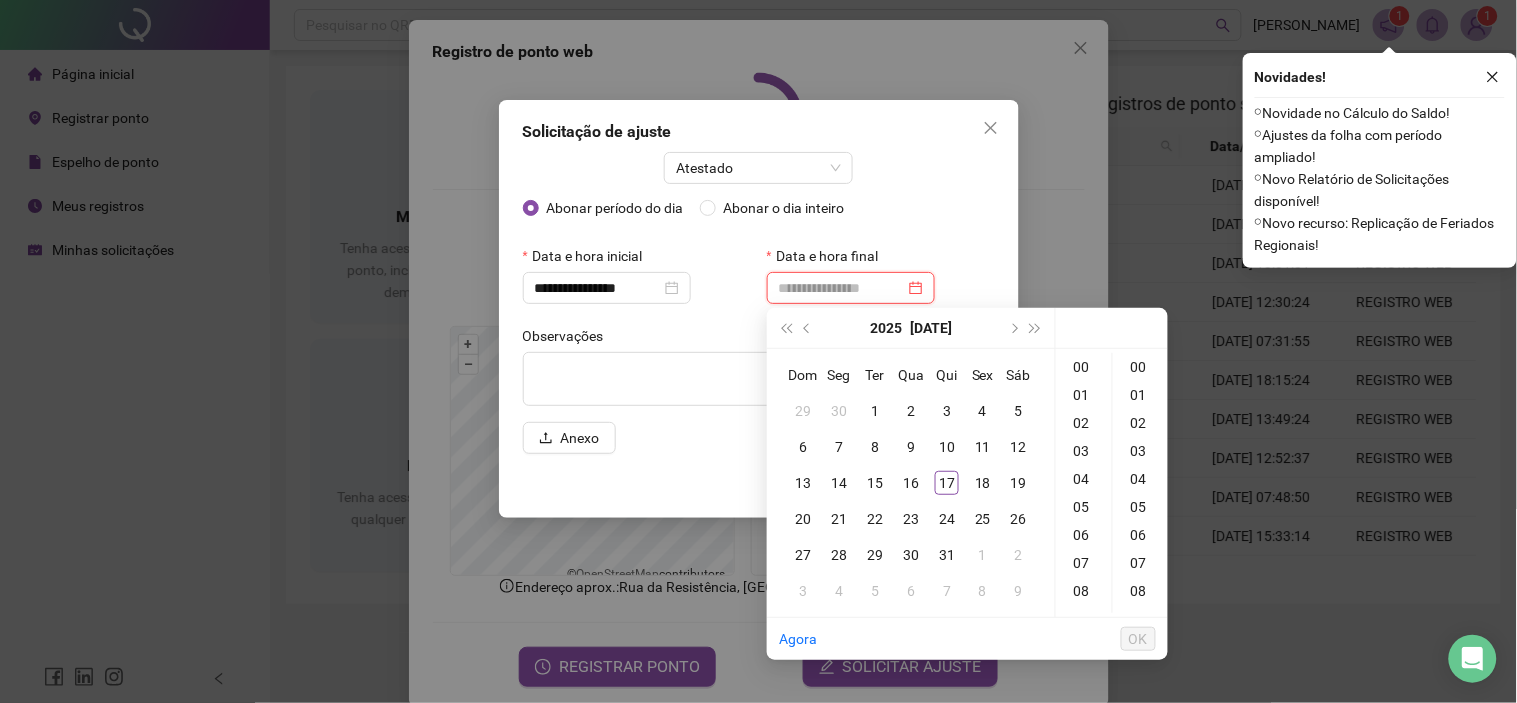type on "**********" 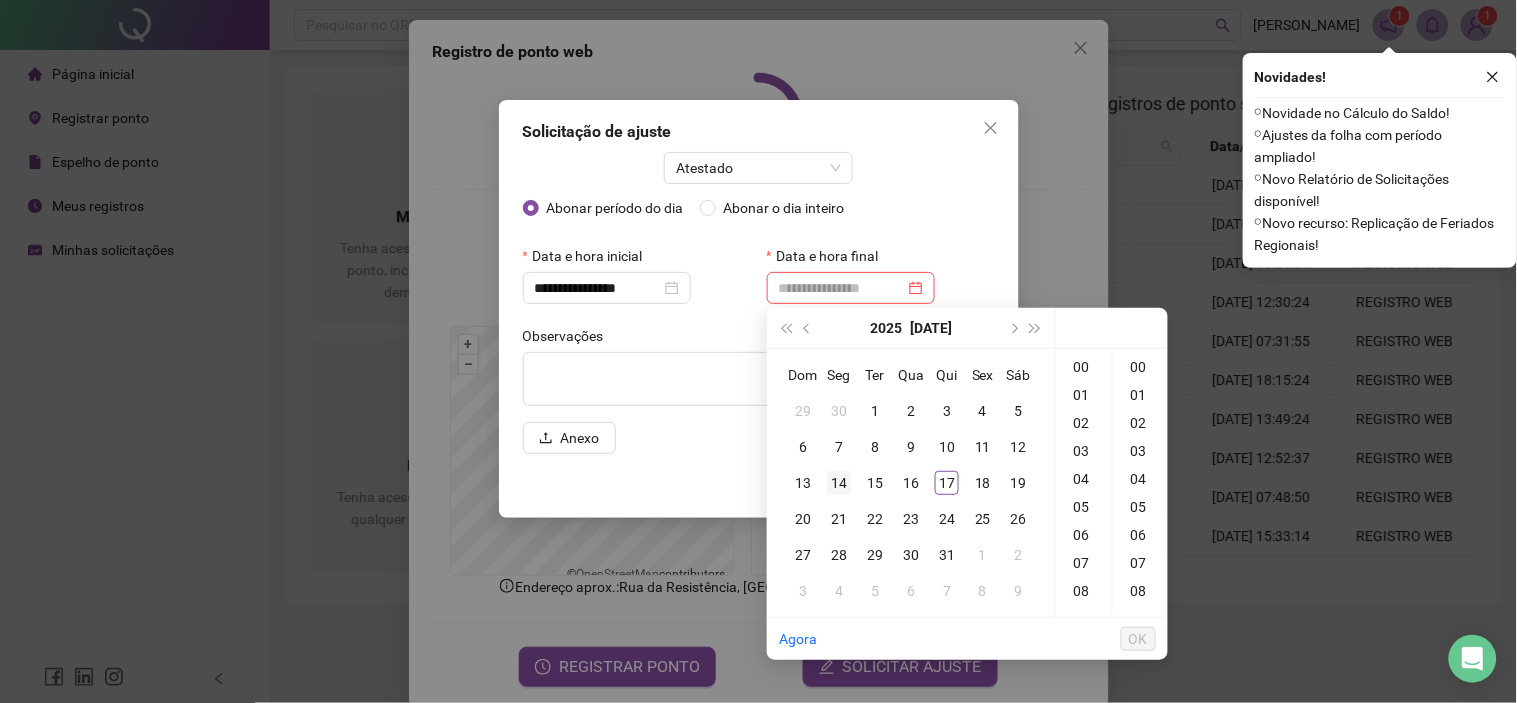 click on "14" at bounding box center [839, 483] 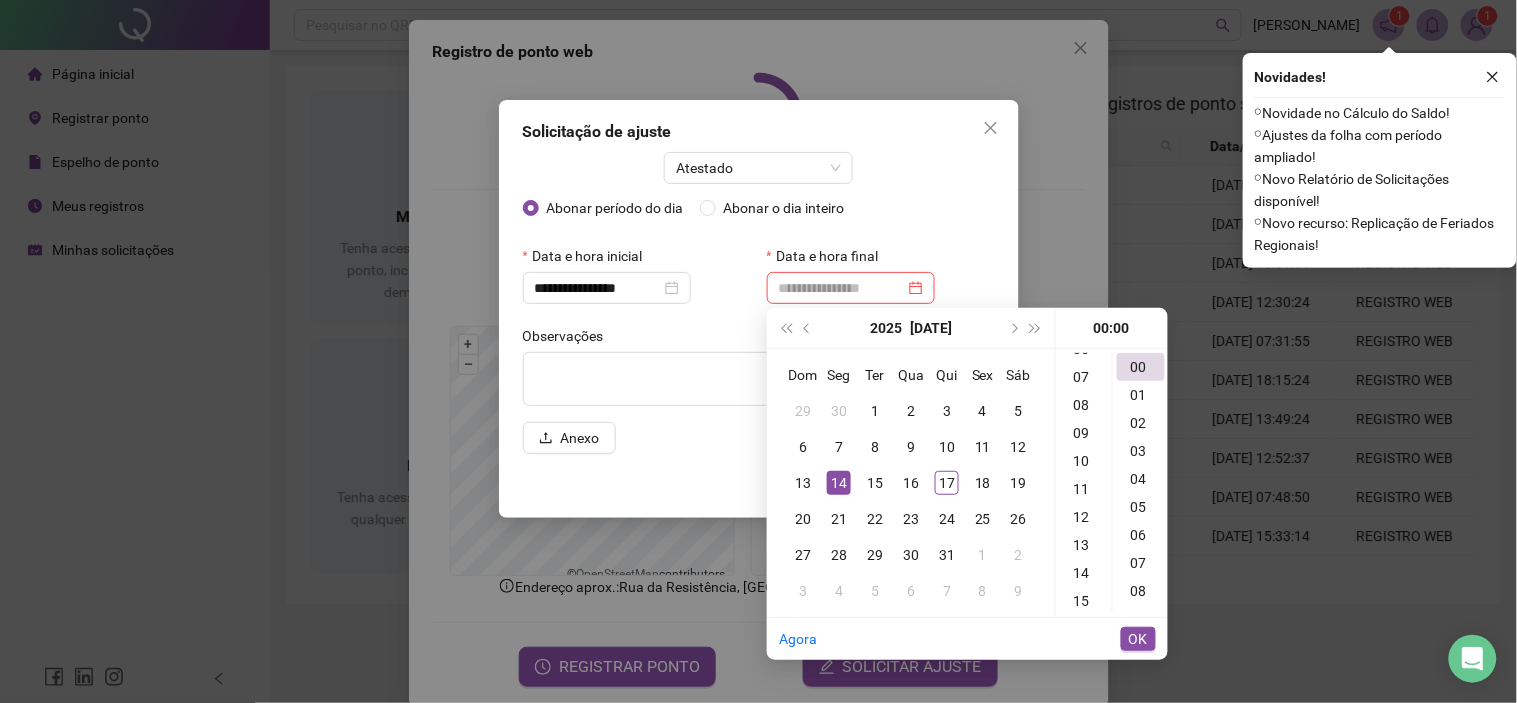 scroll, scrollTop: 411, scrollLeft: 0, axis: vertical 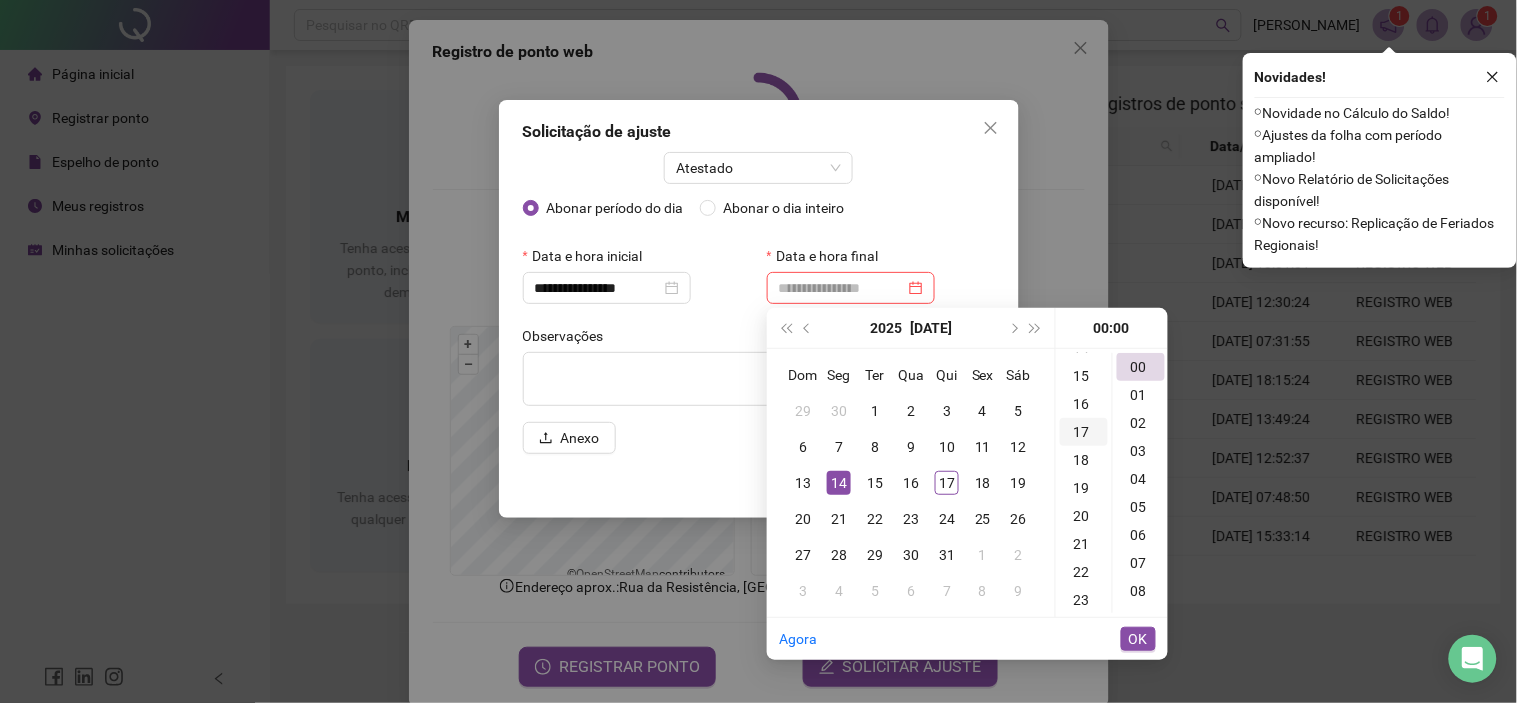 click on "17" at bounding box center (1084, 432) 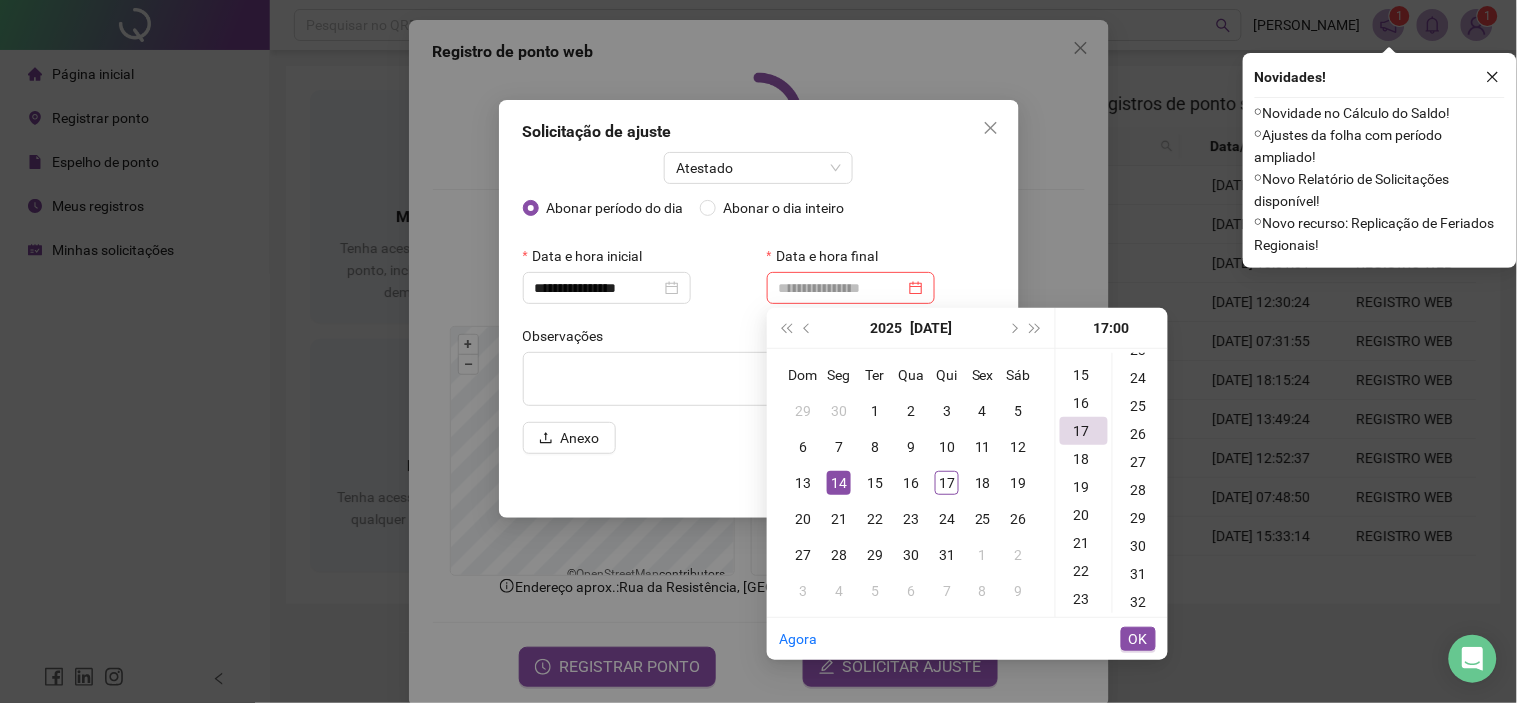 scroll, scrollTop: 666, scrollLeft: 0, axis: vertical 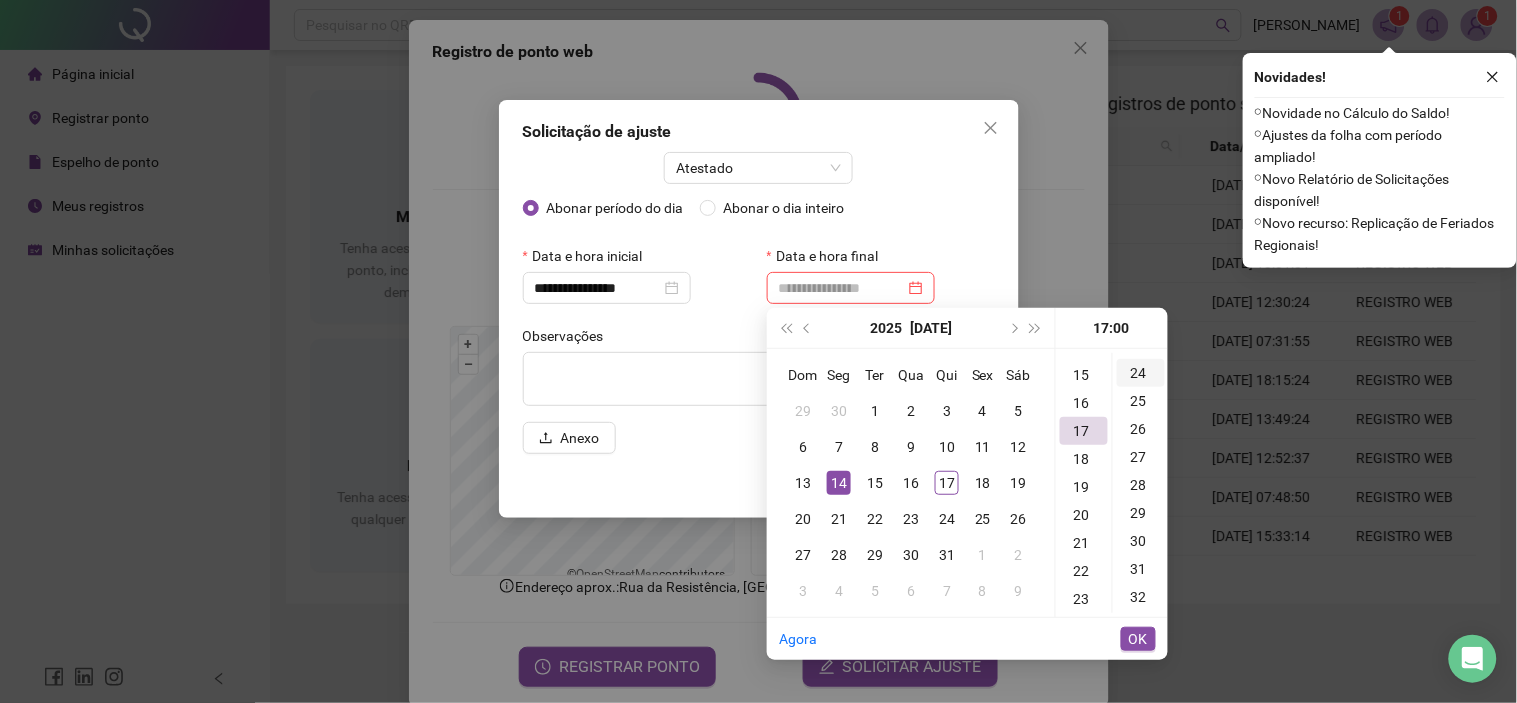 click on "24" at bounding box center (1141, 373) 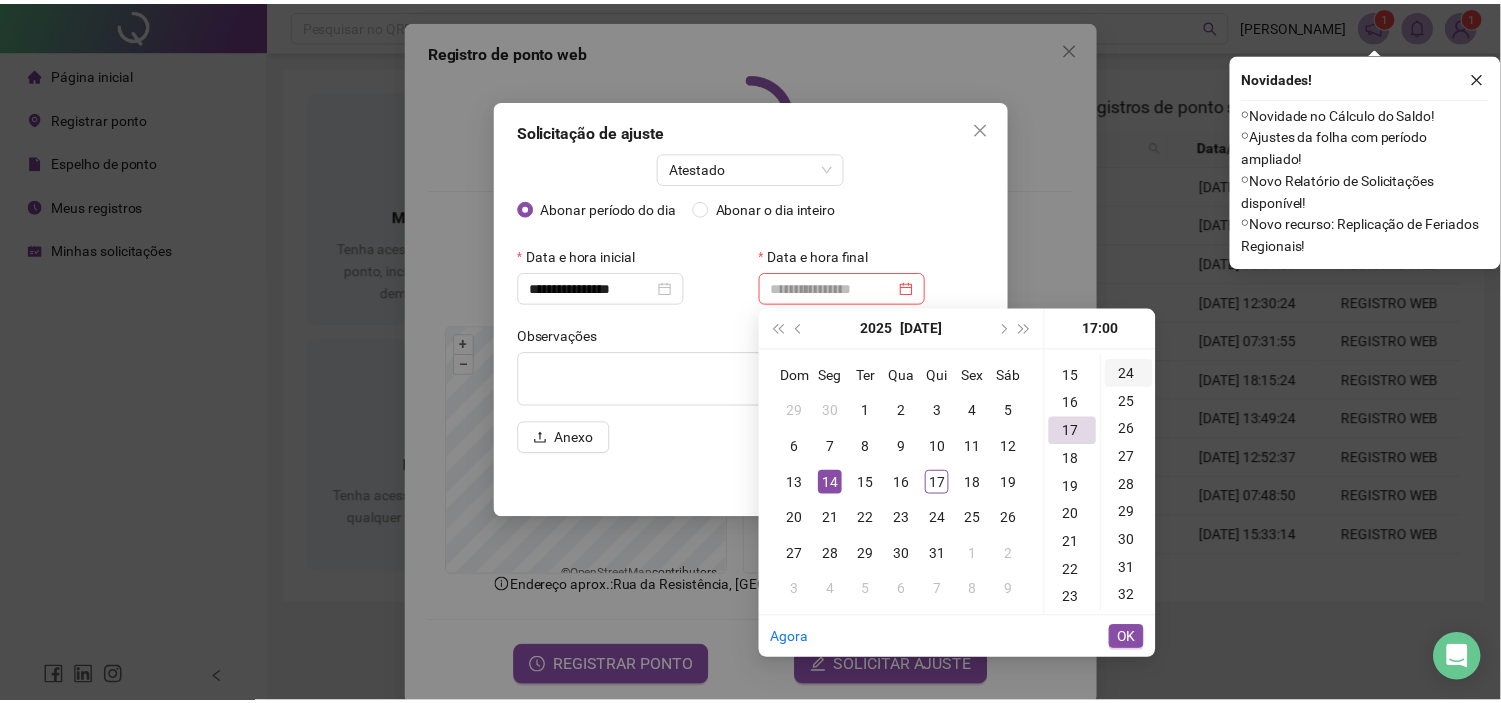 scroll, scrollTop: 672, scrollLeft: 0, axis: vertical 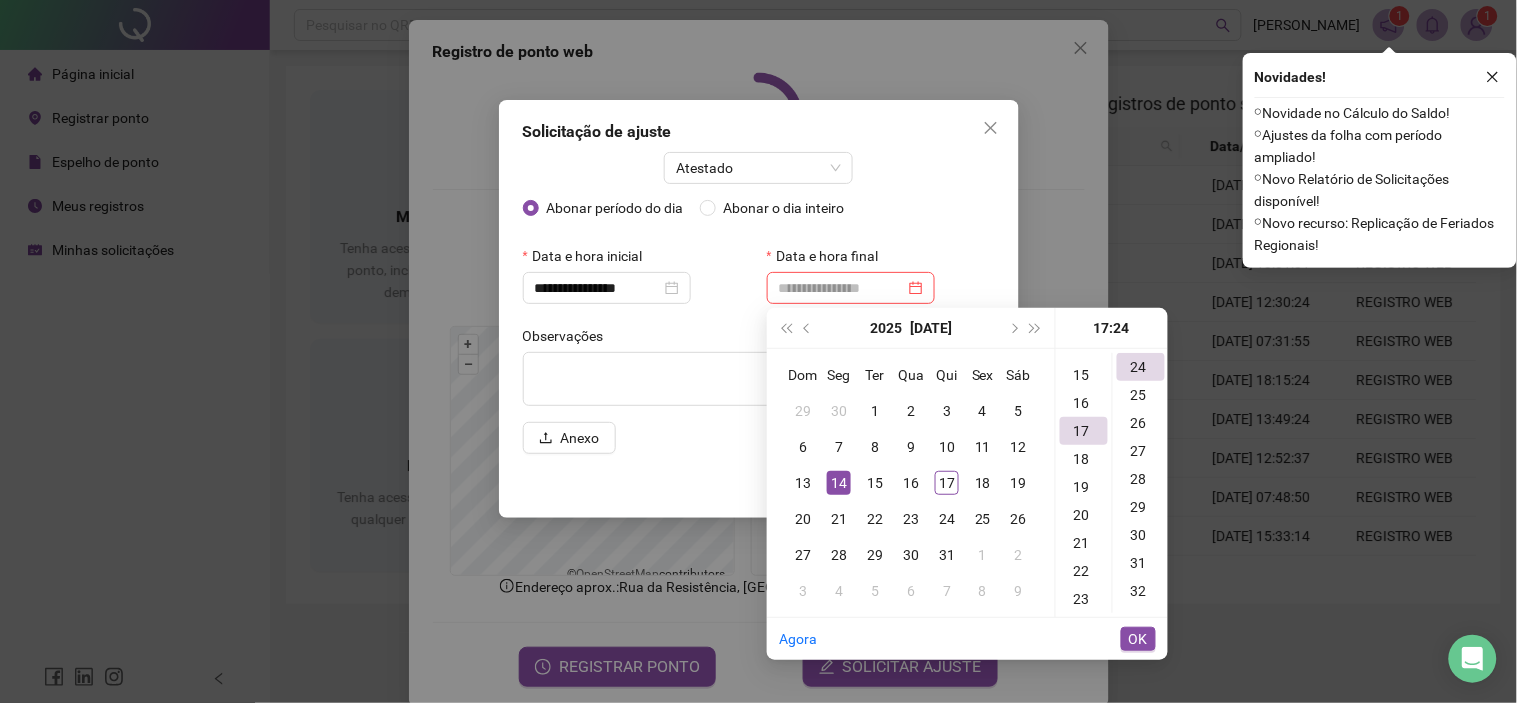 type on "**********" 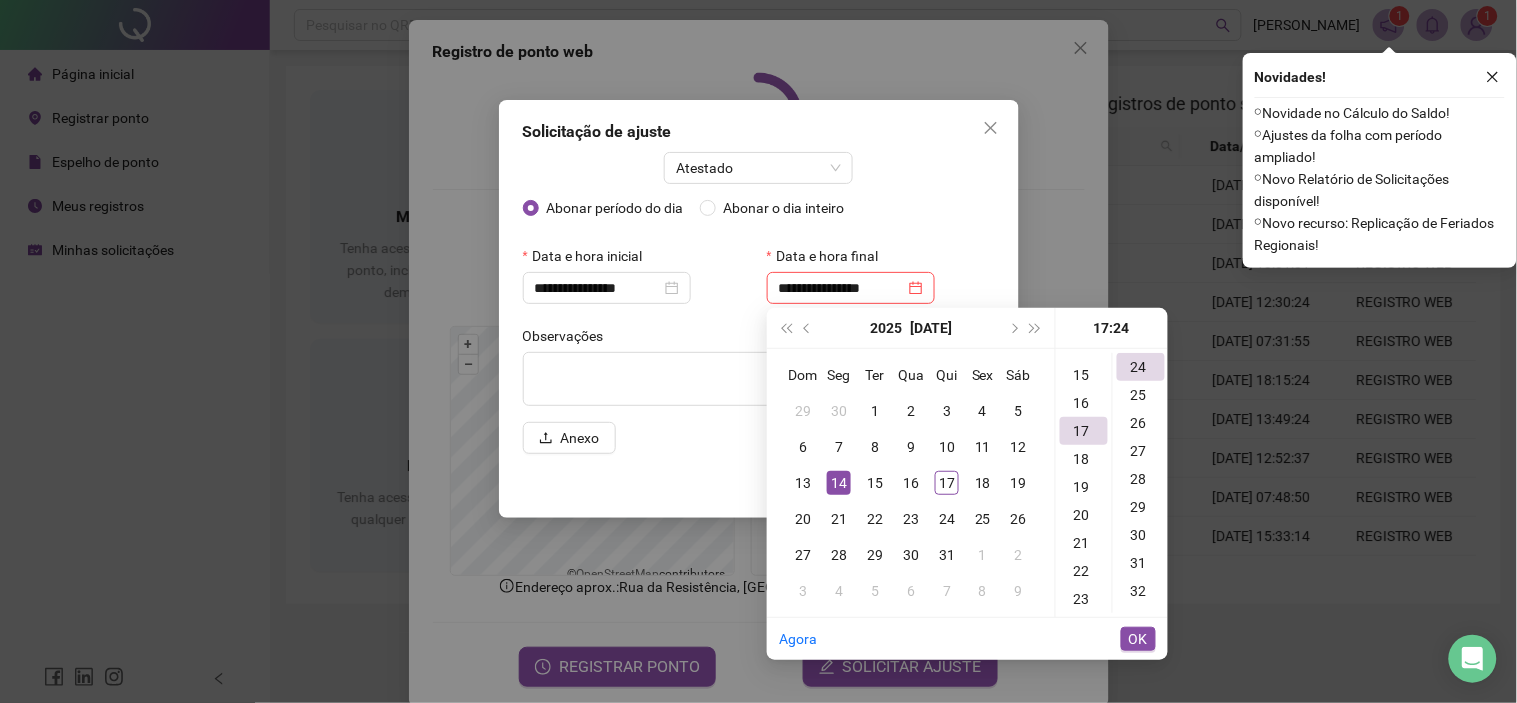 click on "OK" at bounding box center (1138, 639) 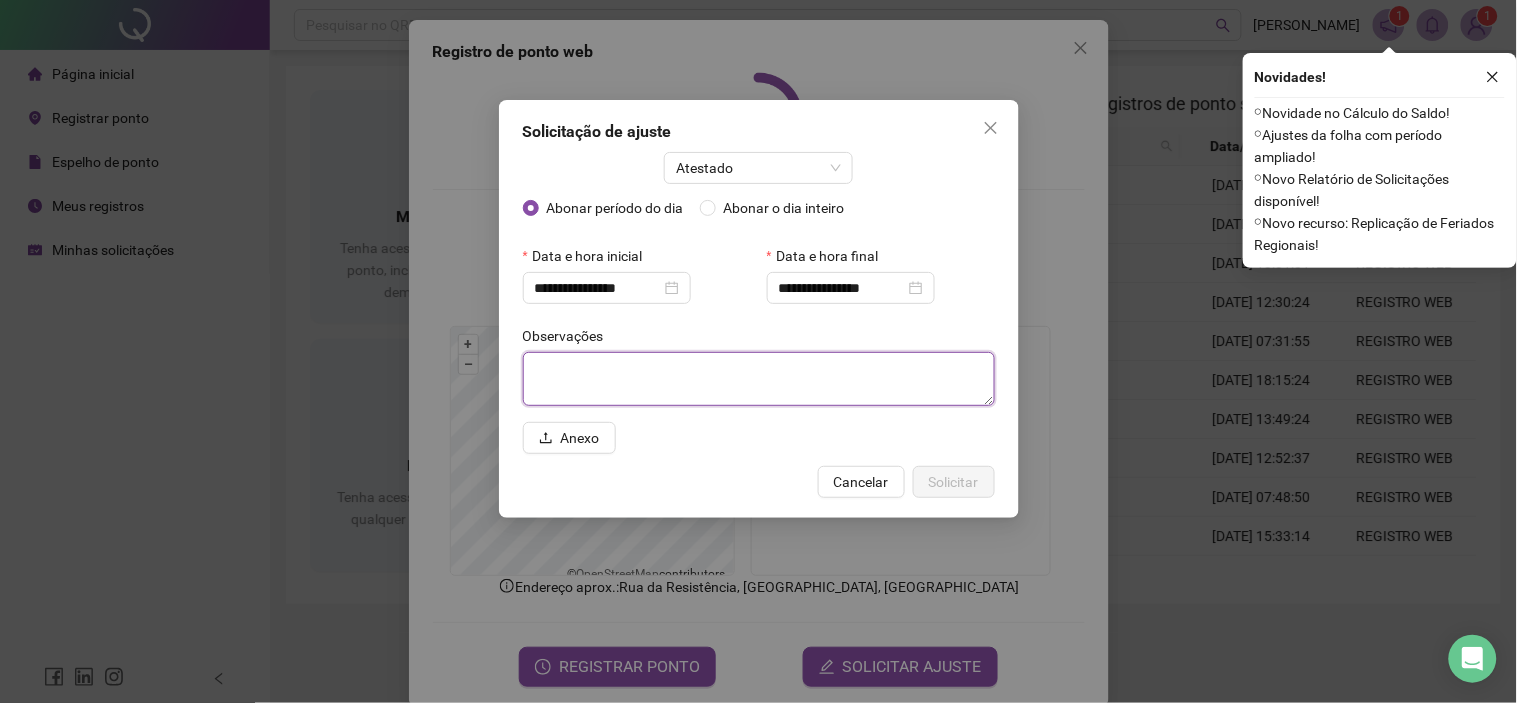 click at bounding box center (759, 379) 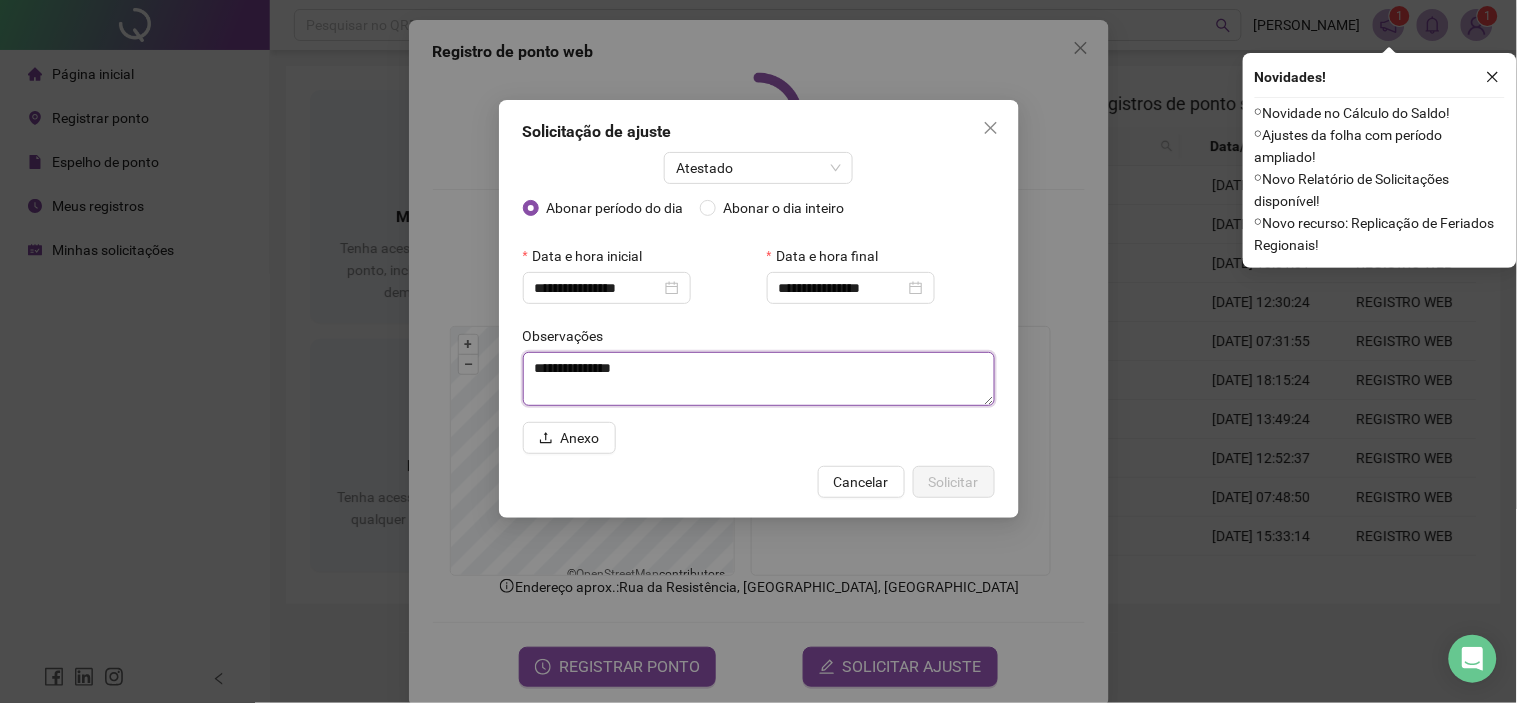 type on "**********" 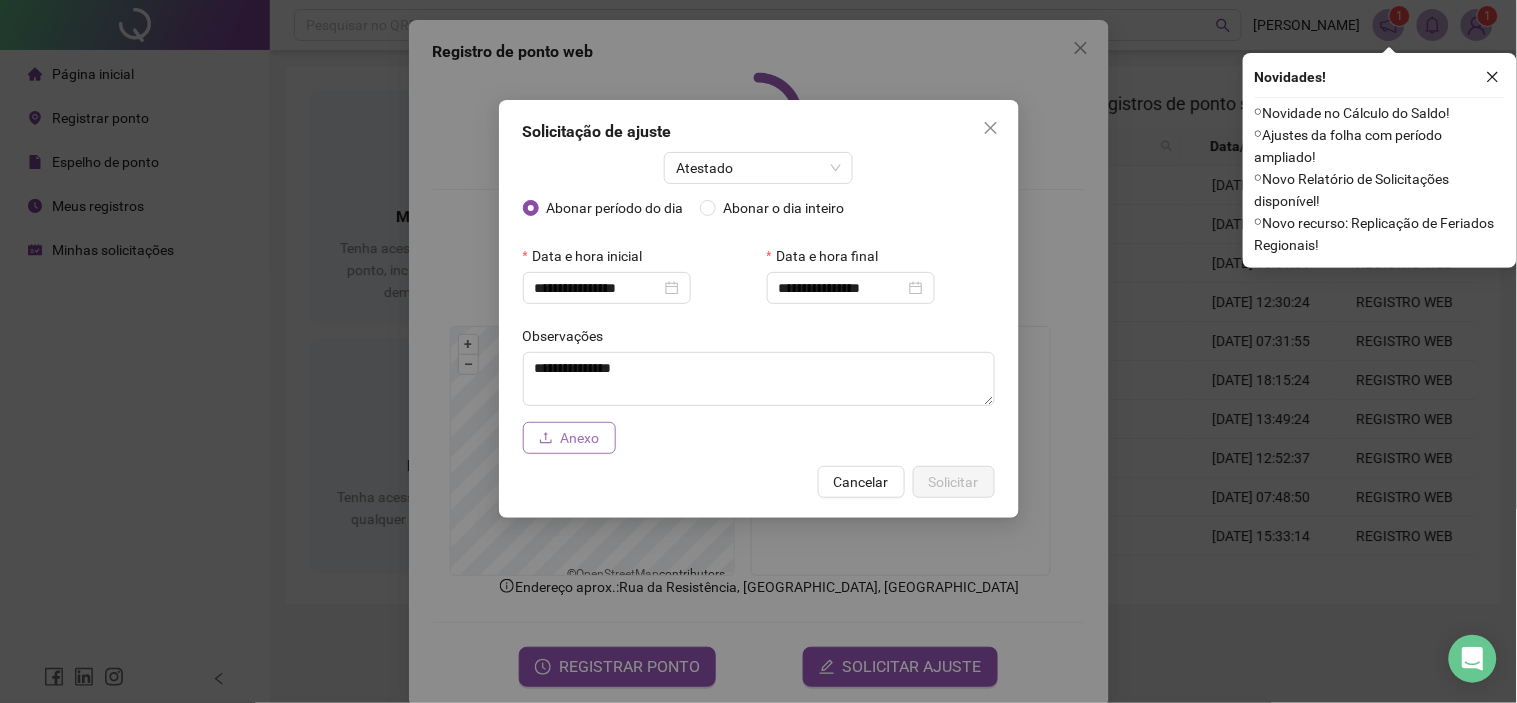 click on "Anexo" at bounding box center [580, 438] 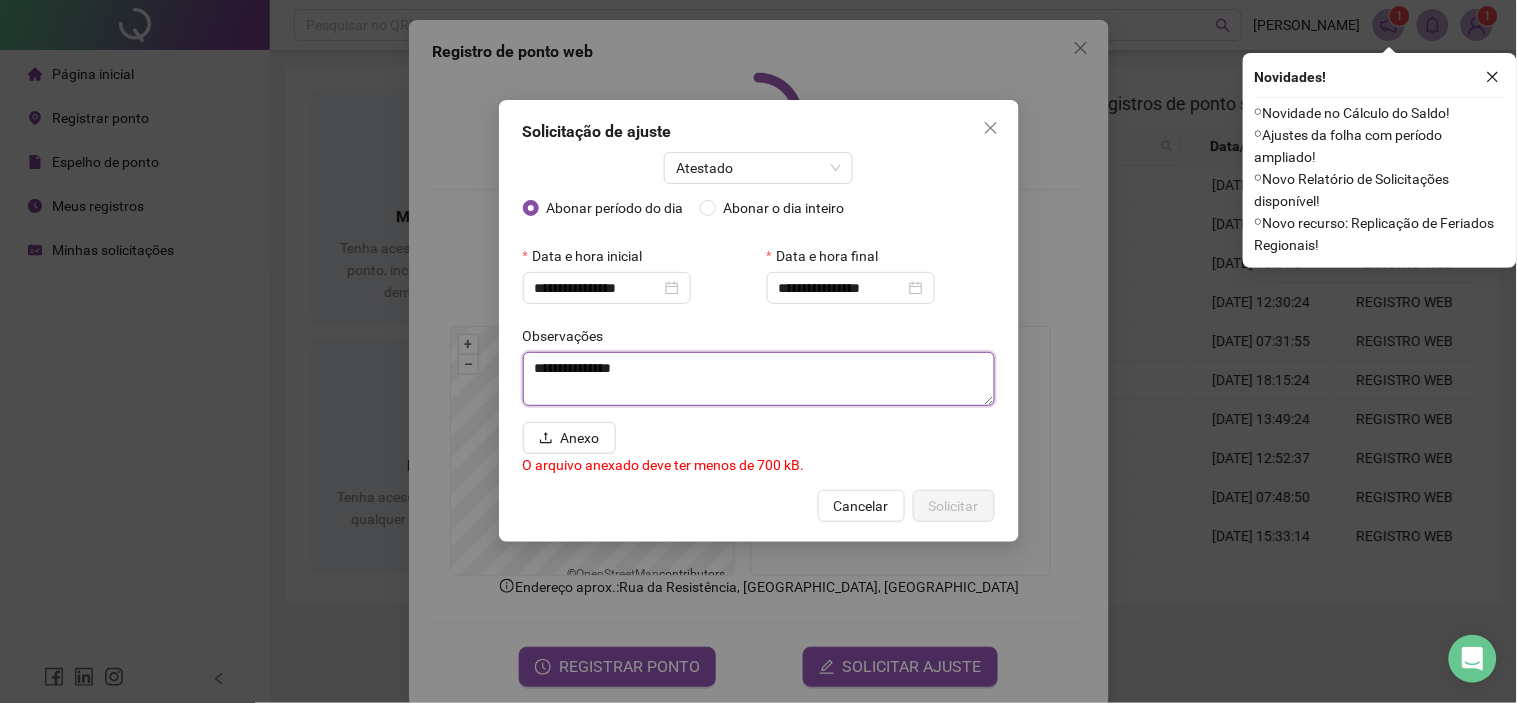 click on "**********" at bounding box center [759, 379] 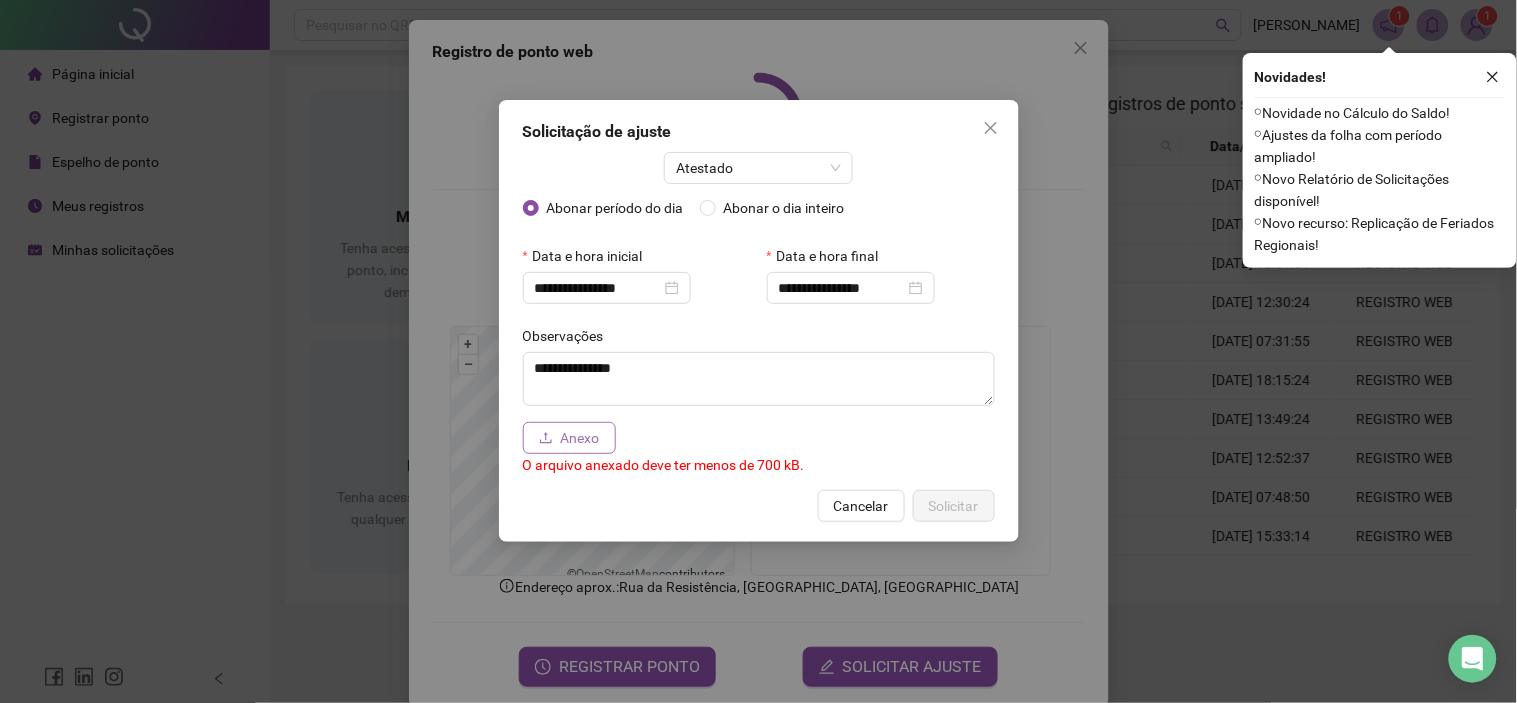 click on "Anexo" at bounding box center (580, 438) 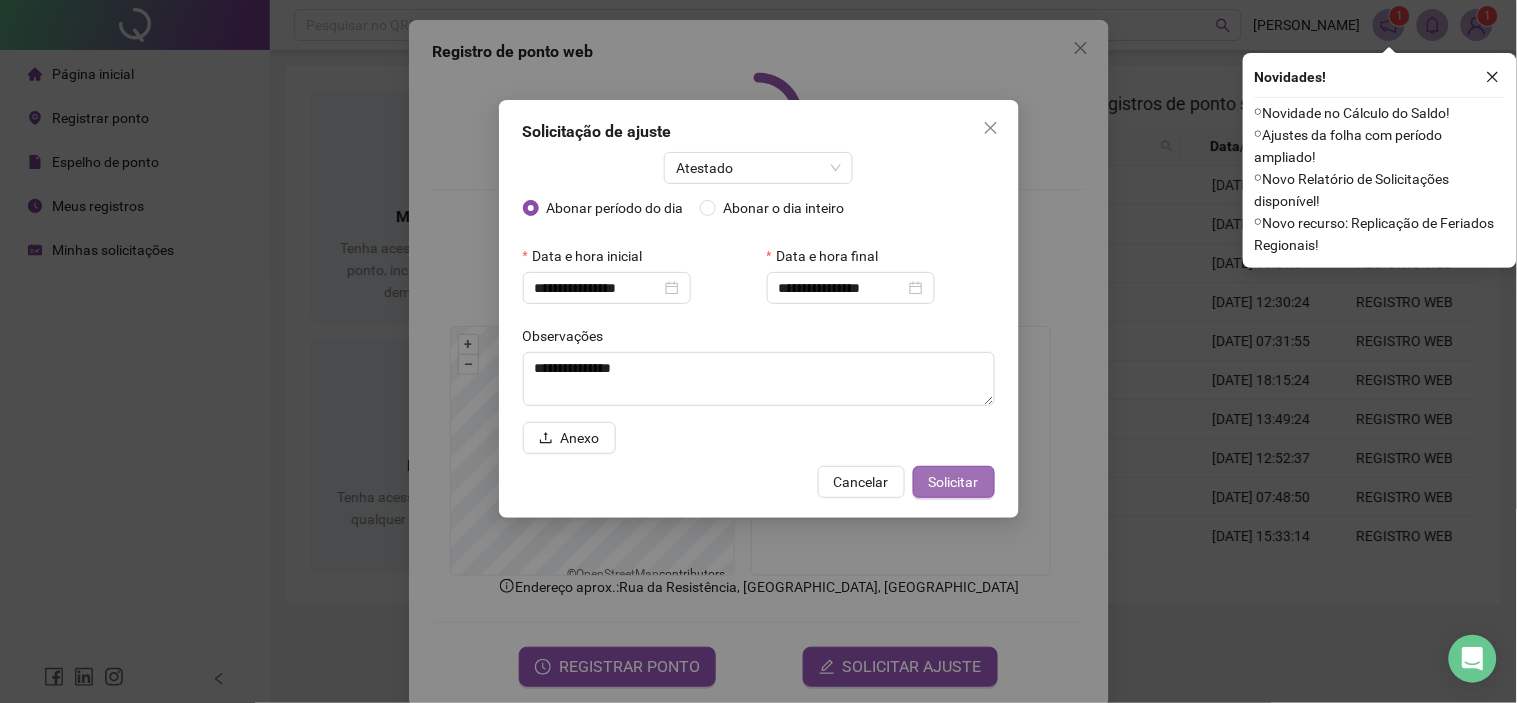 click on "Solicitar" at bounding box center (954, 482) 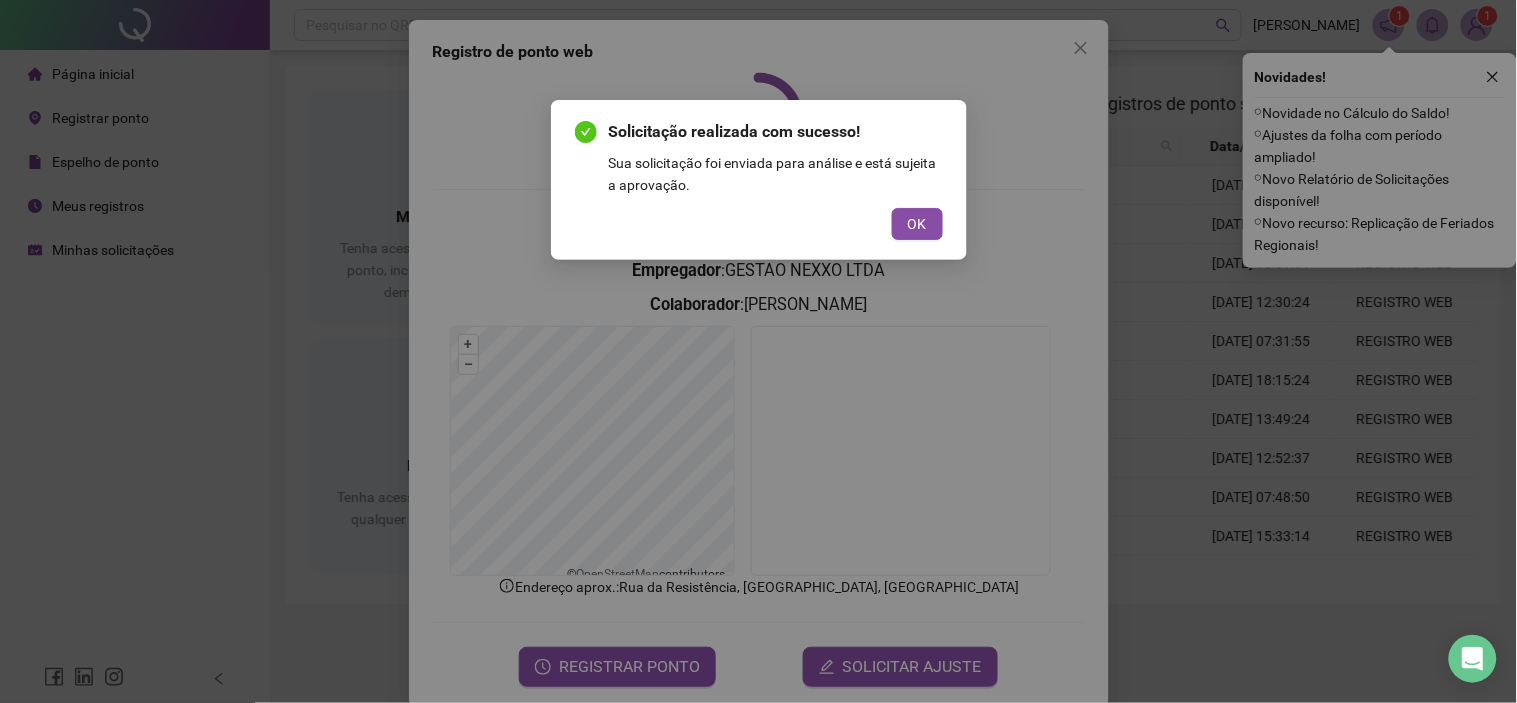 drag, startPoint x: 931, startPoint y: 222, endPoint x: 1010, endPoint y: 132, distance: 119.753914 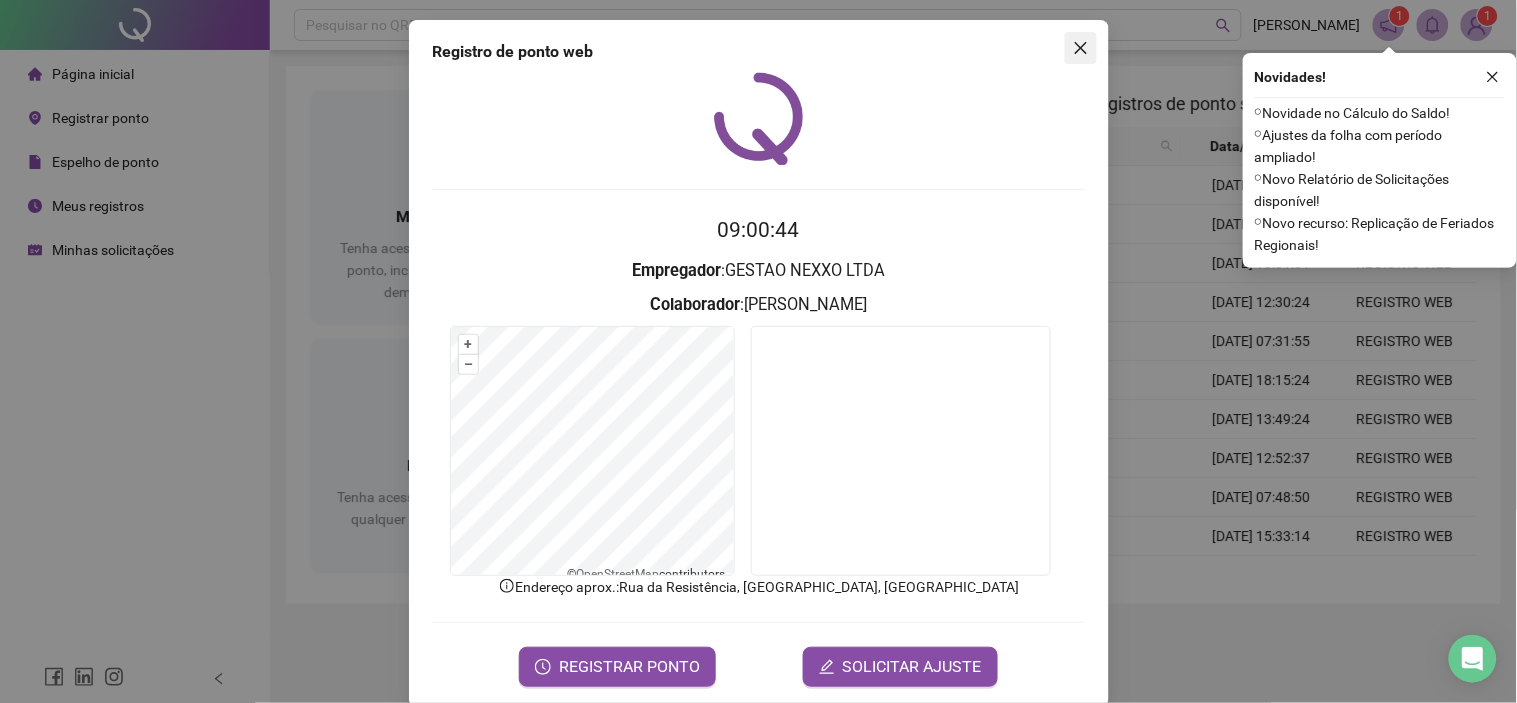 click 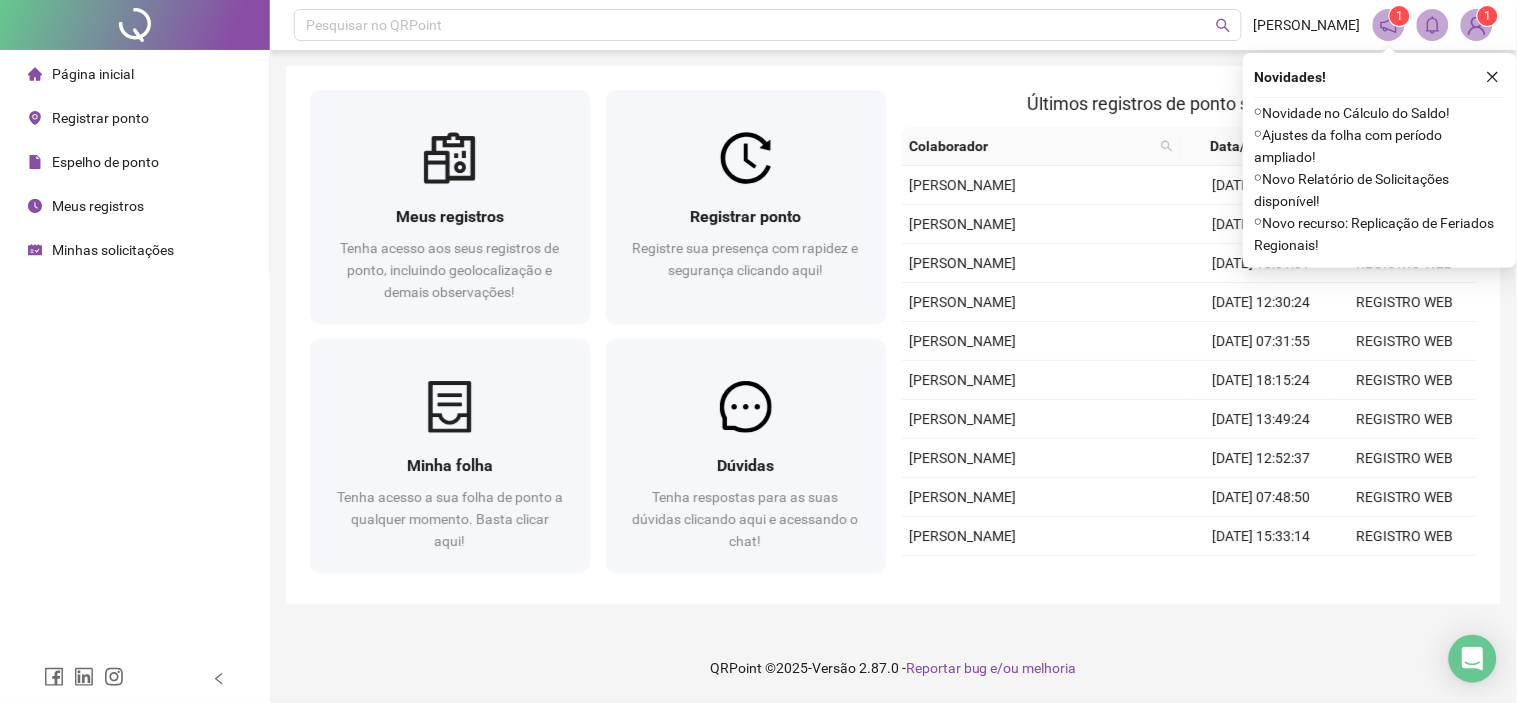 click on "Página inicial" at bounding box center (81, 74) 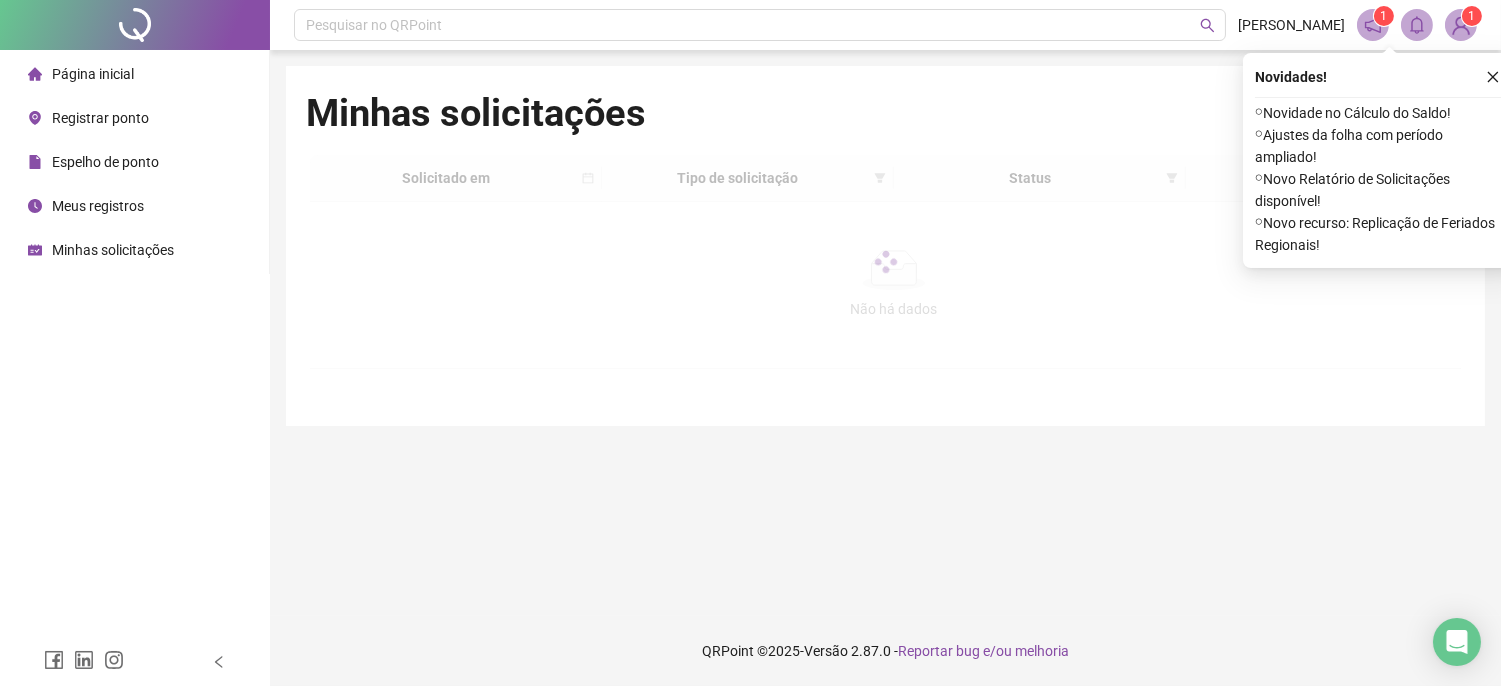 click on "Página inicial" at bounding box center [93, 74] 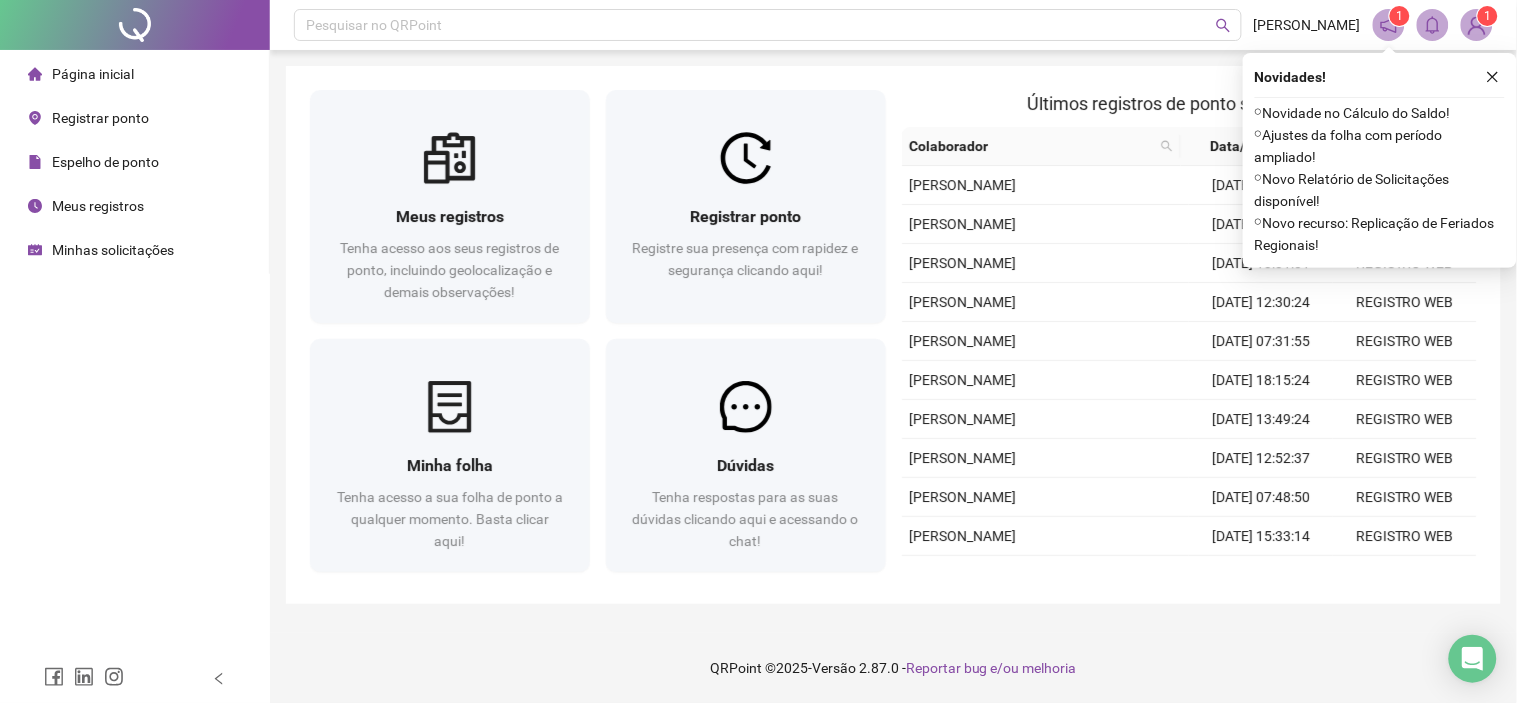 click on "Minhas solicitações" at bounding box center [113, 250] 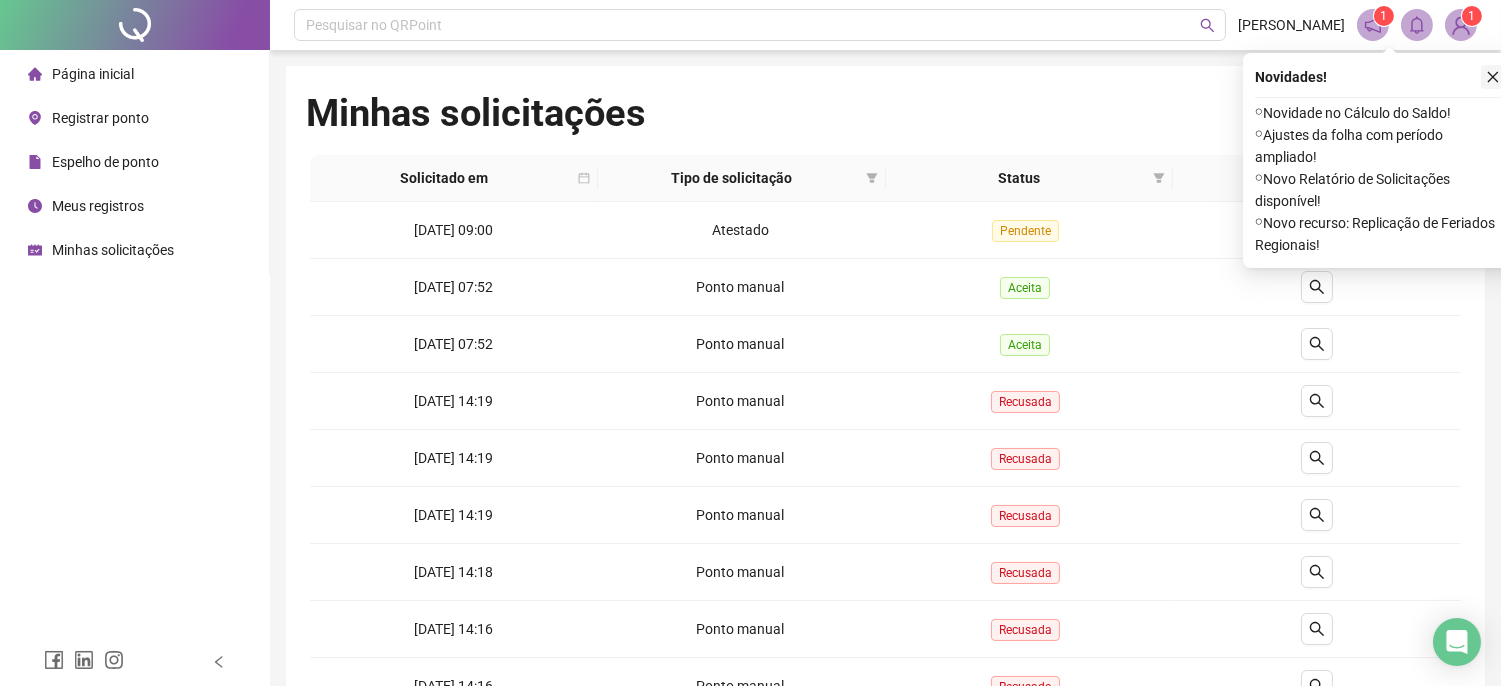 click 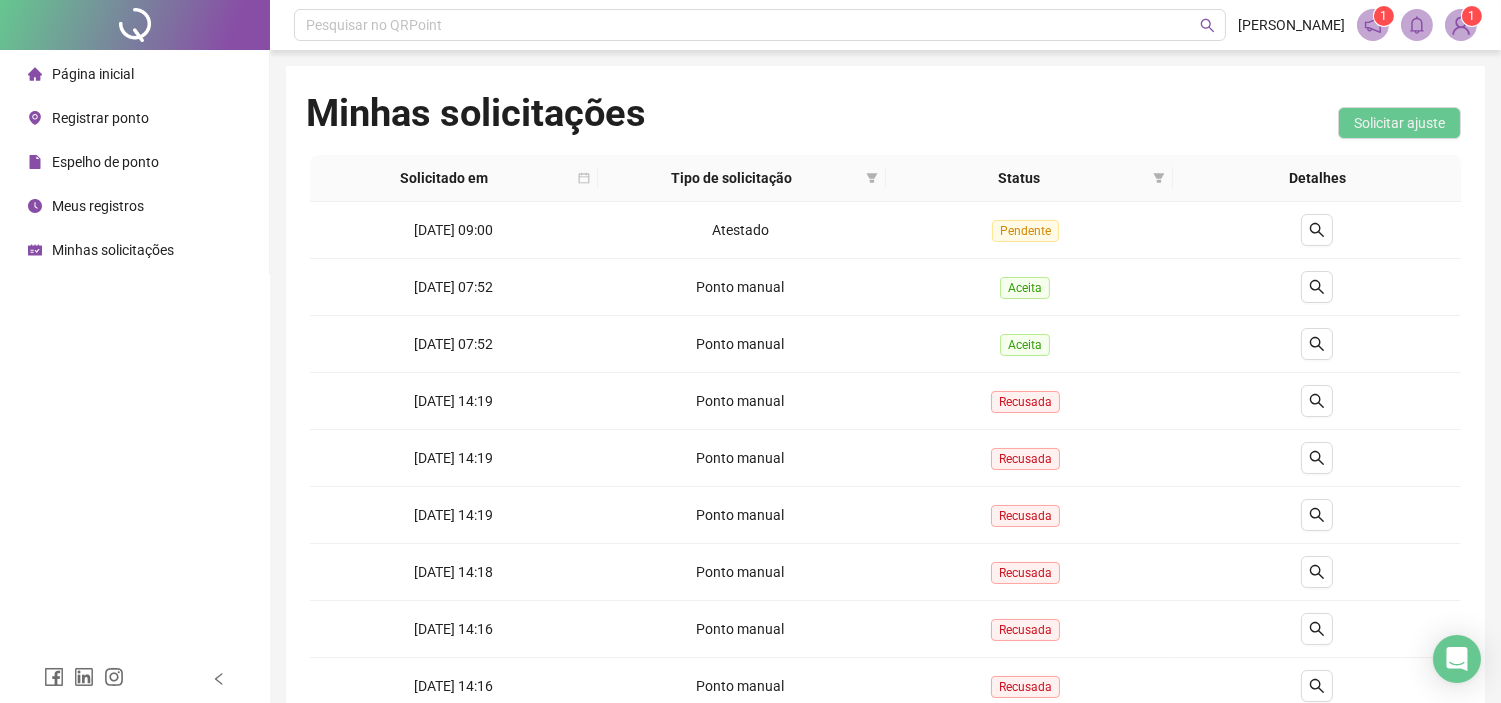click on "Página inicial" at bounding box center [93, 74] 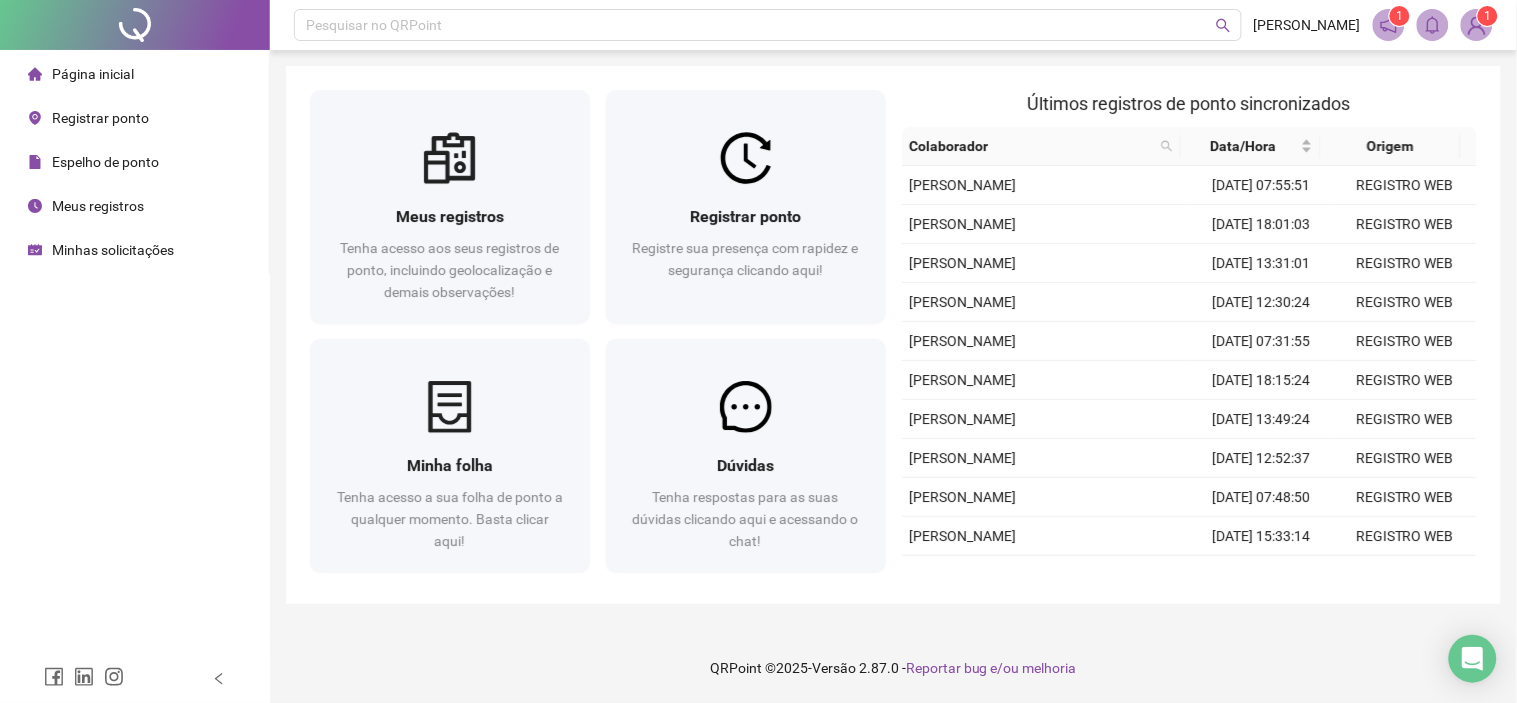 click on "Espelho de ponto" at bounding box center [93, 162] 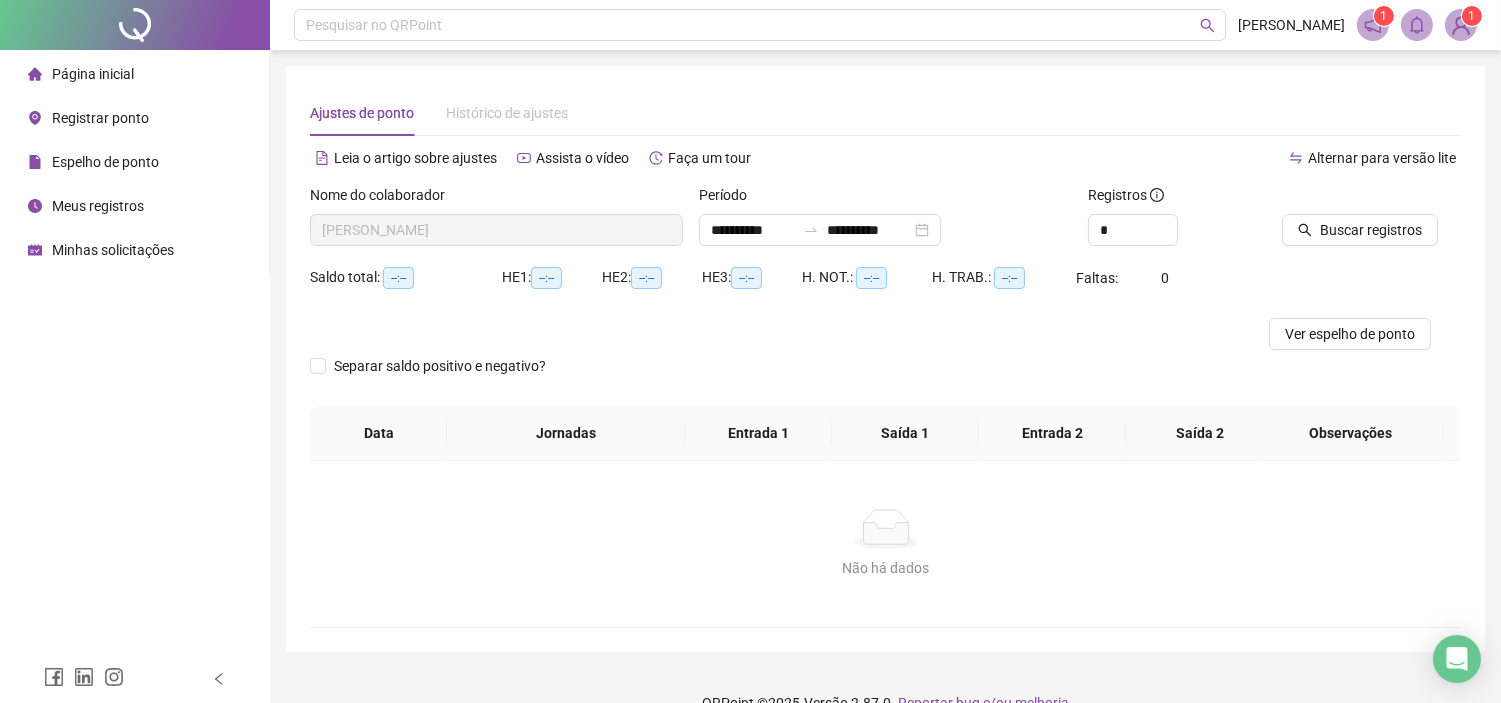 type on "**********" 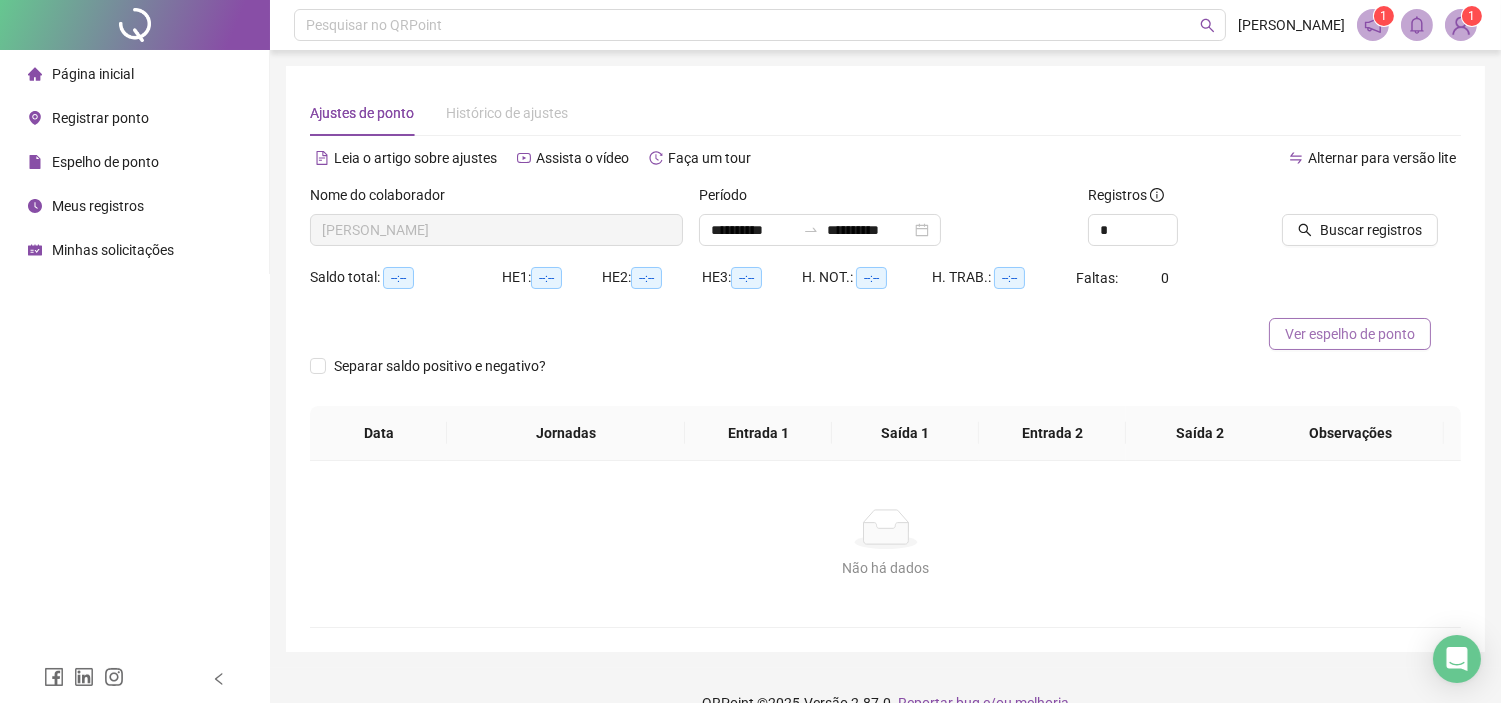 click on "Ver espelho de ponto" at bounding box center (1350, 334) 